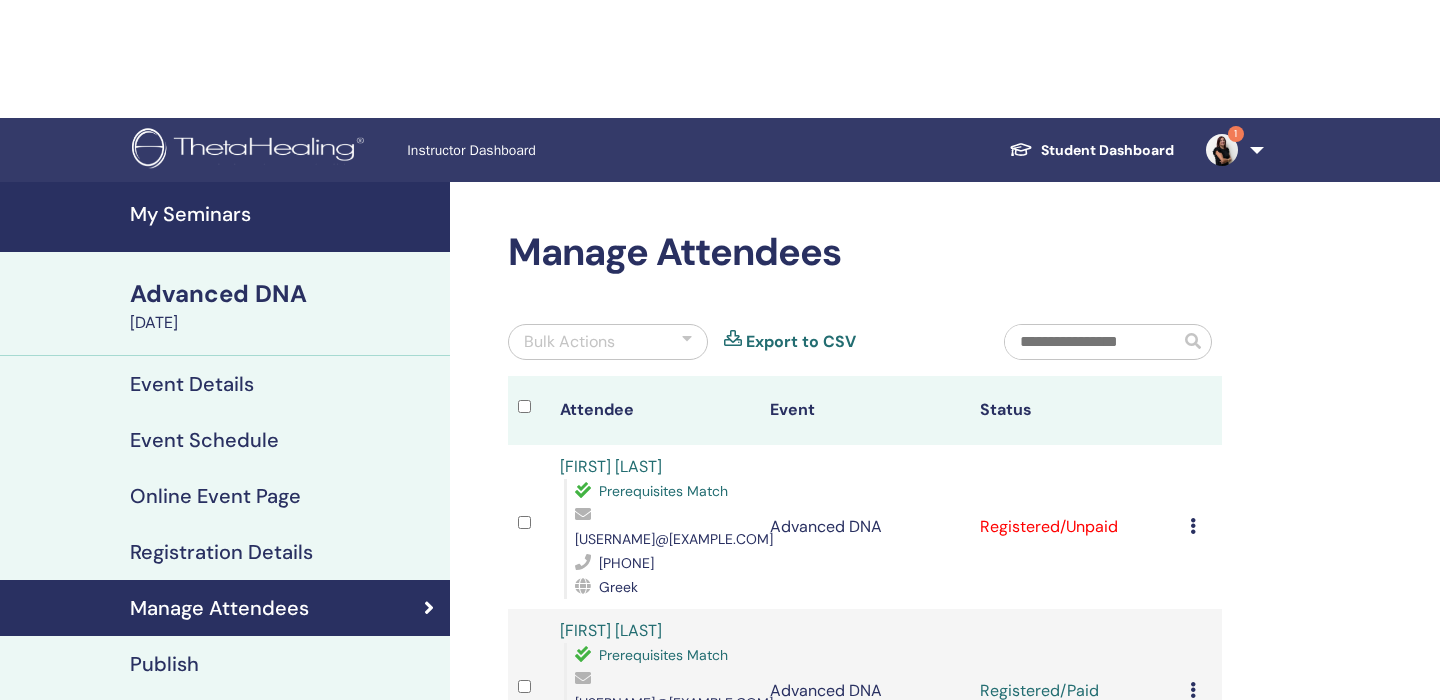 scroll, scrollTop: 0, scrollLeft: 0, axis: both 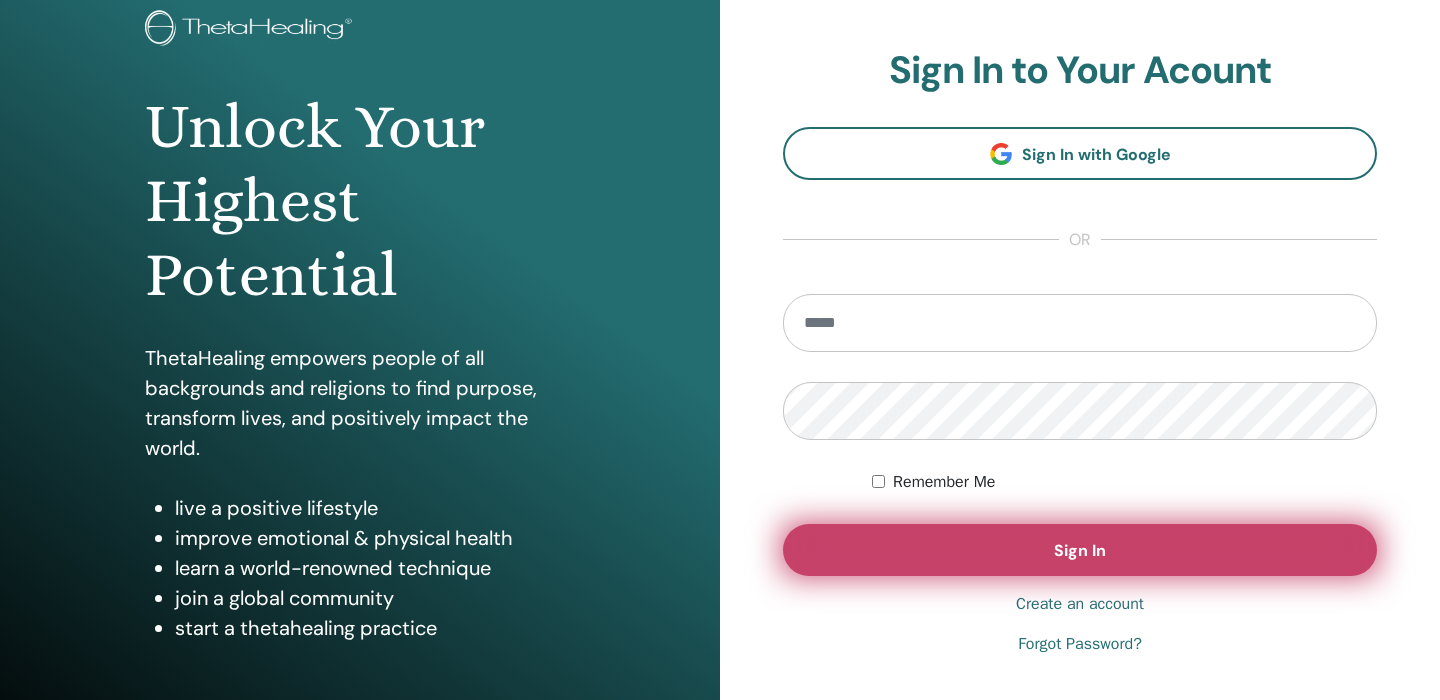type on "**********" 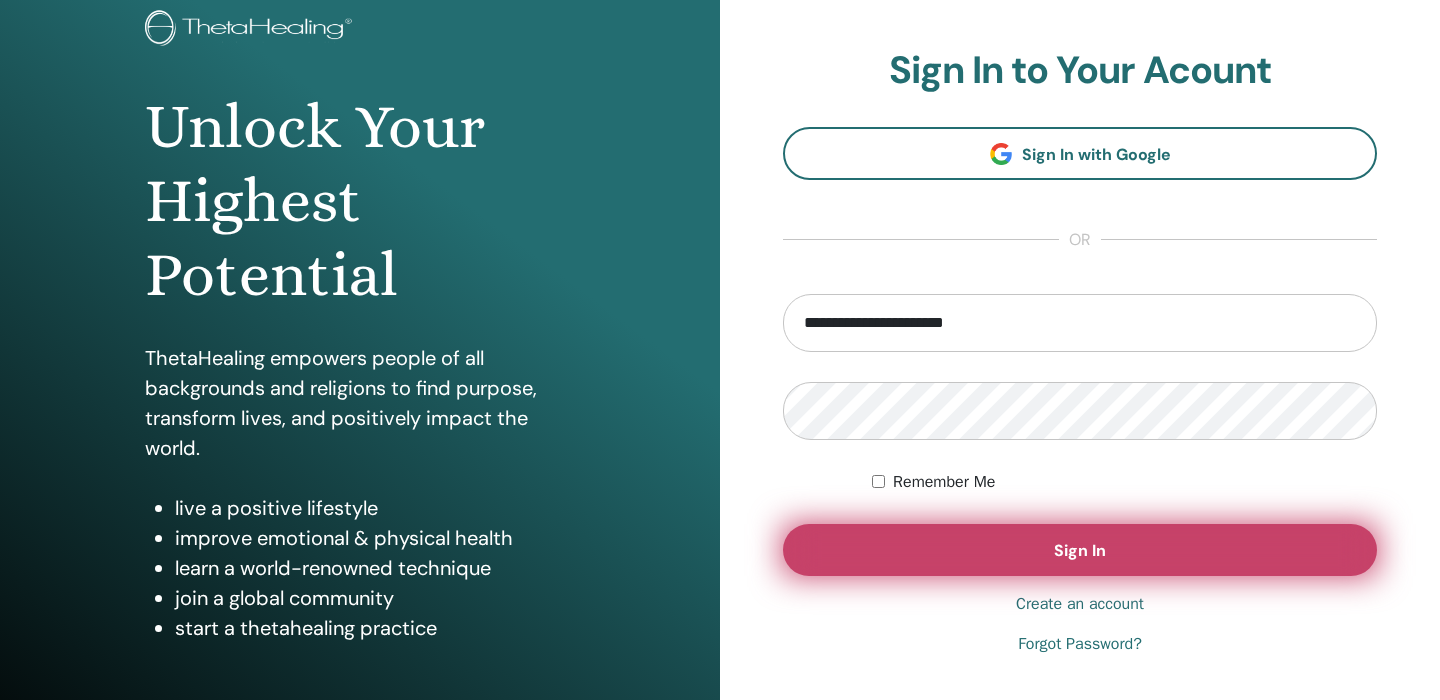click on "Sign In" at bounding box center (1080, 550) 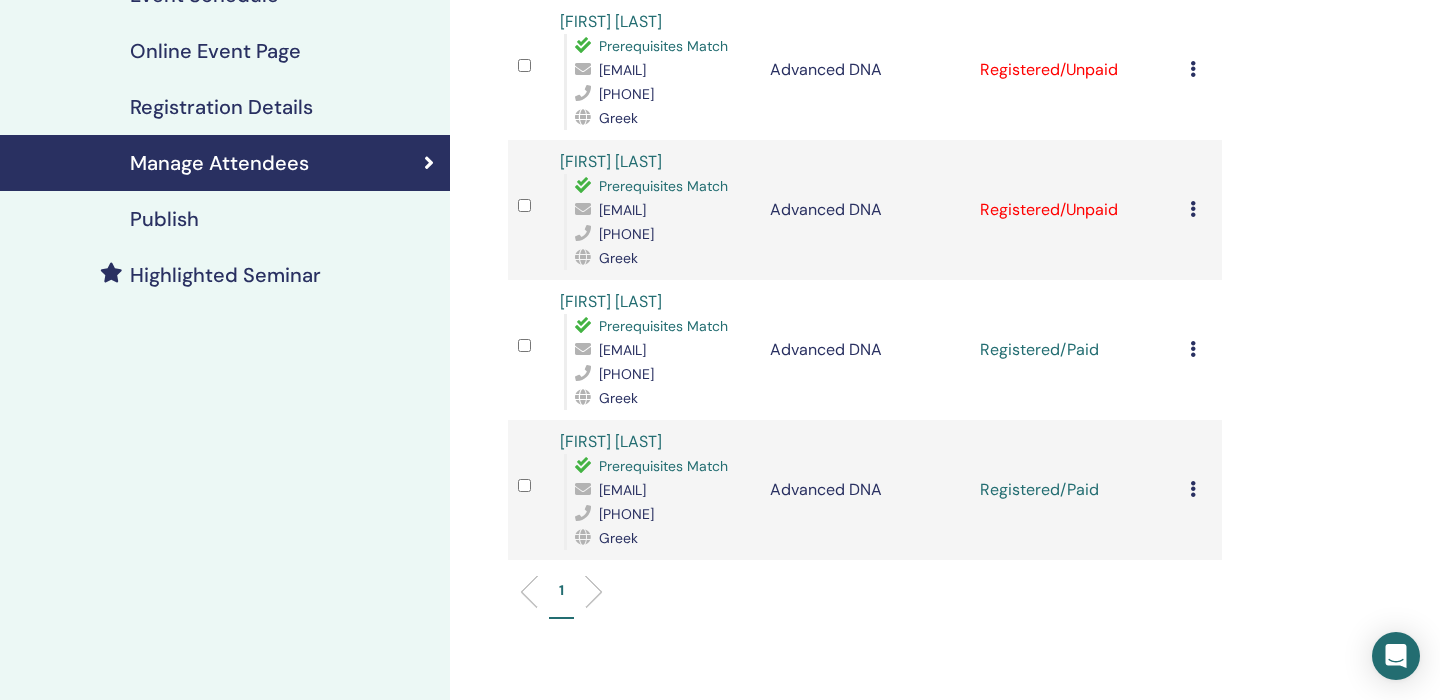 scroll, scrollTop: 302, scrollLeft: 0, axis: vertical 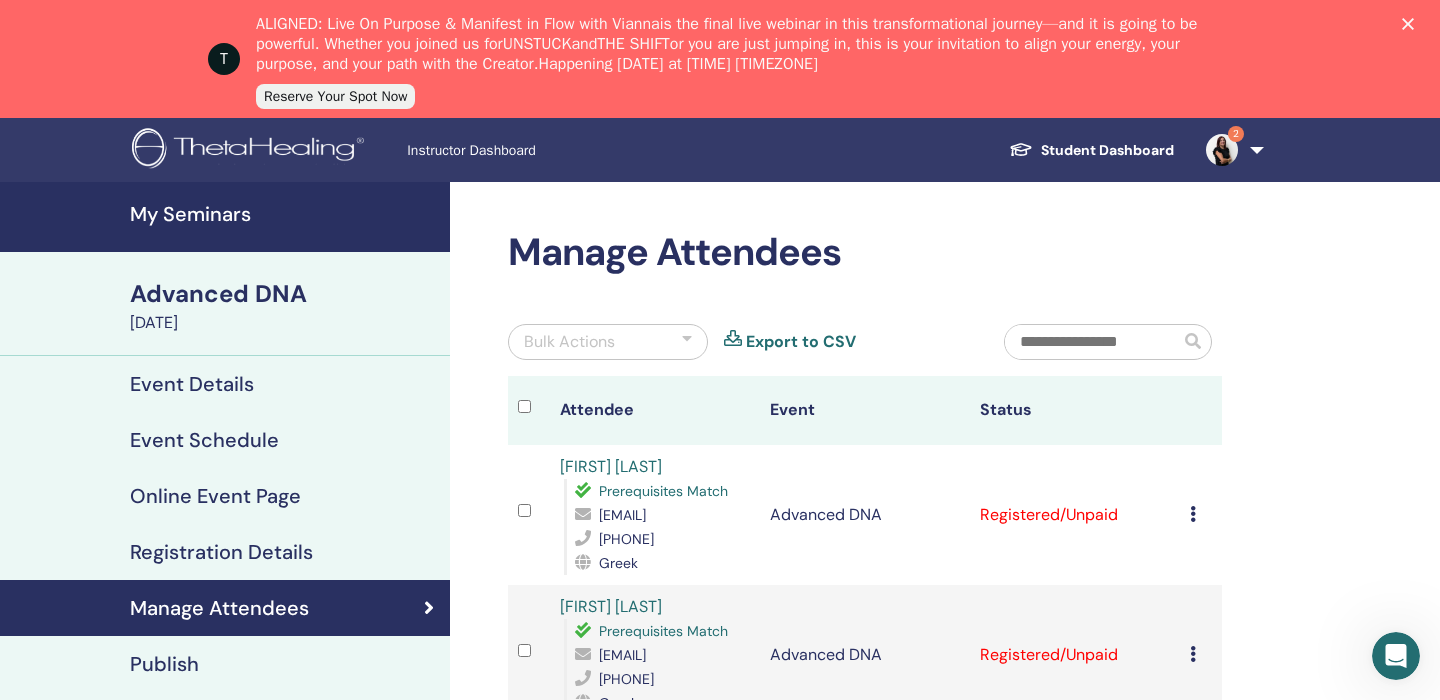 click on "[EVENT_TYPE] [DATE]" at bounding box center [225, 304] 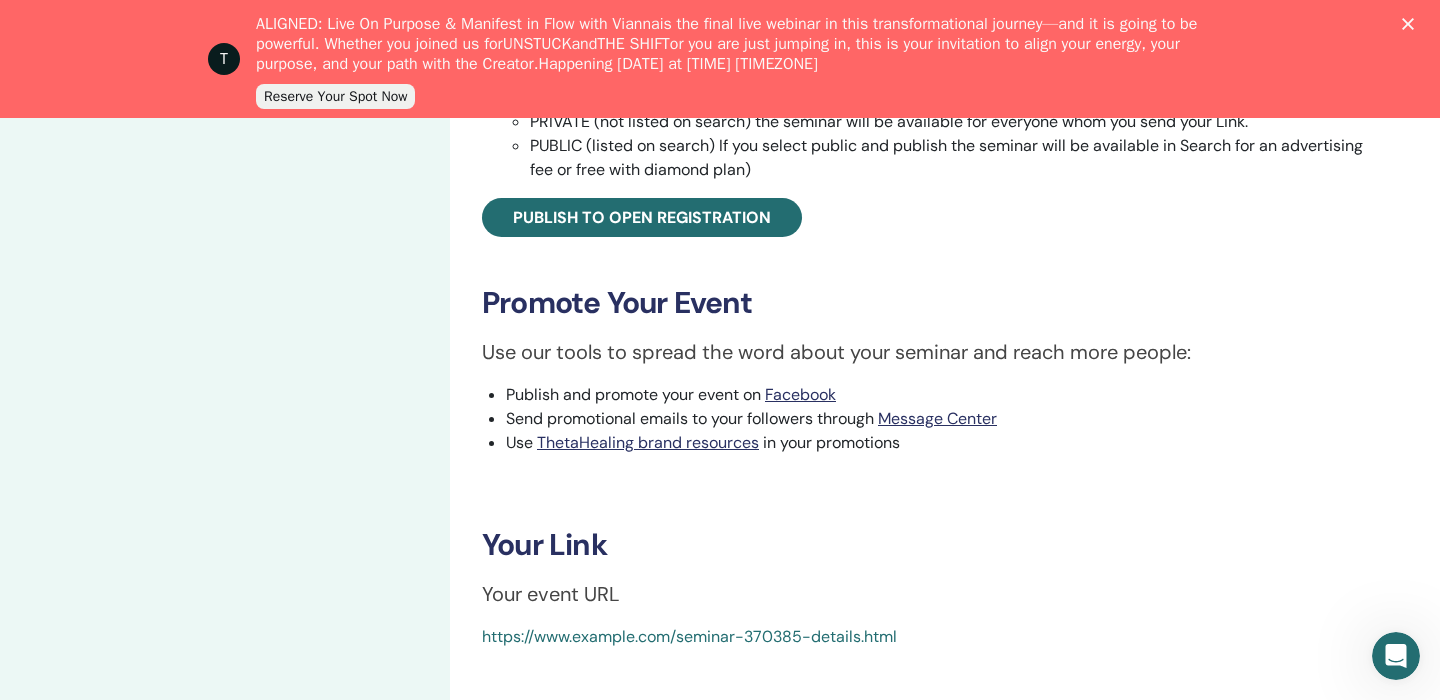 scroll, scrollTop: 956, scrollLeft: 0, axis: vertical 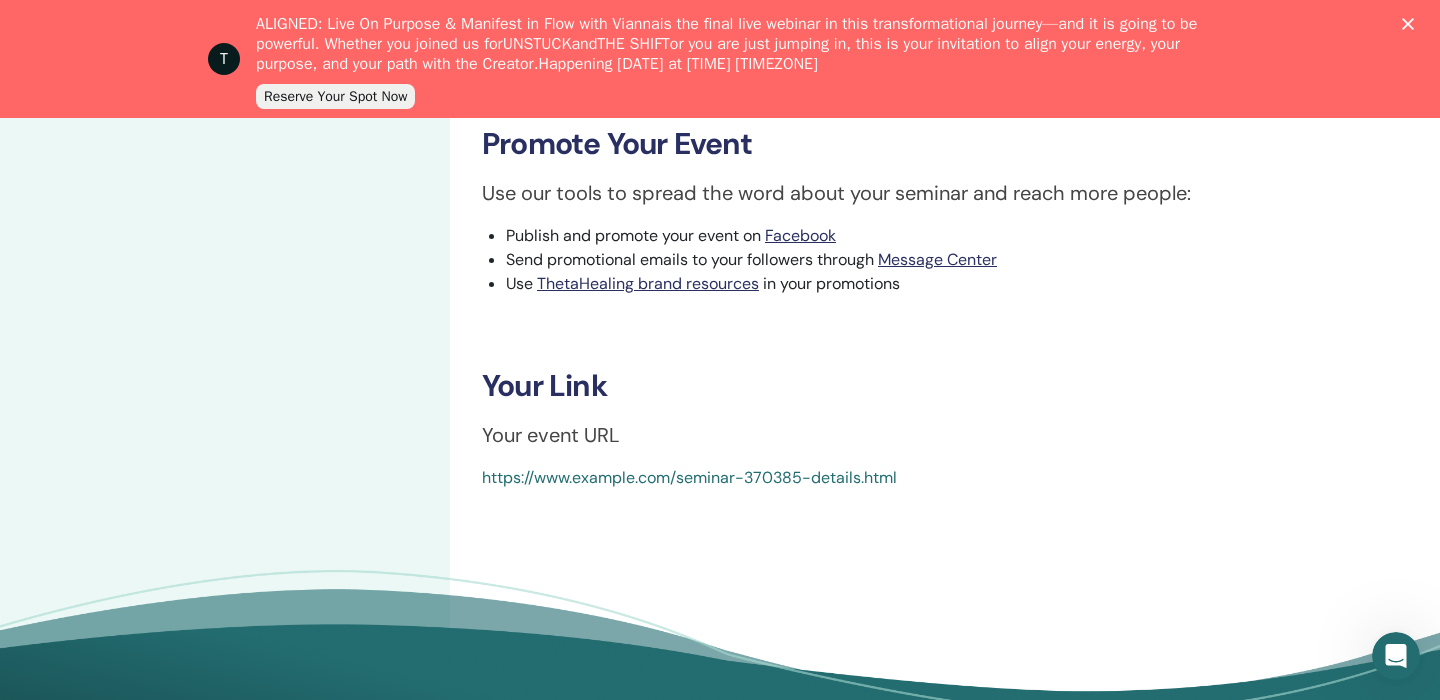 click on "https://www.thetahealing.com/seminar-370385-details.html" at bounding box center [689, 477] 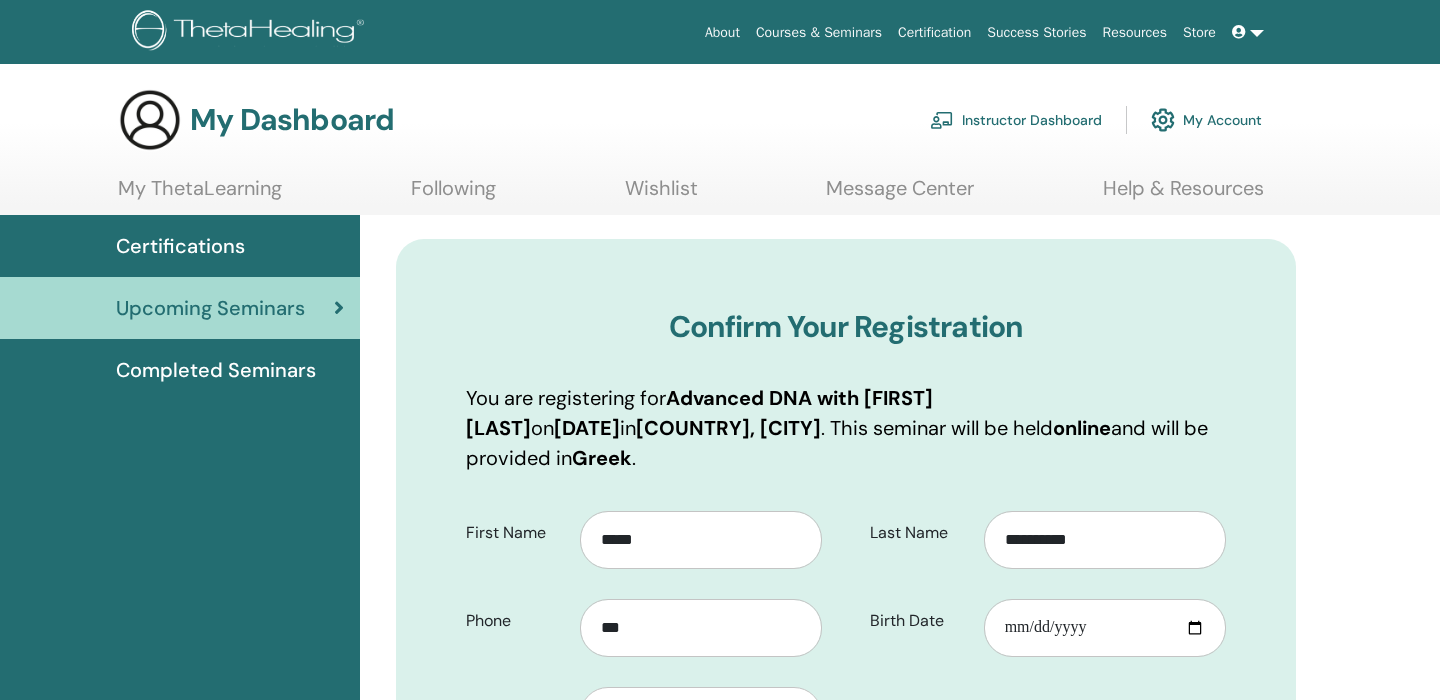 scroll, scrollTop: 0, scrollLeft: 0, axis: both 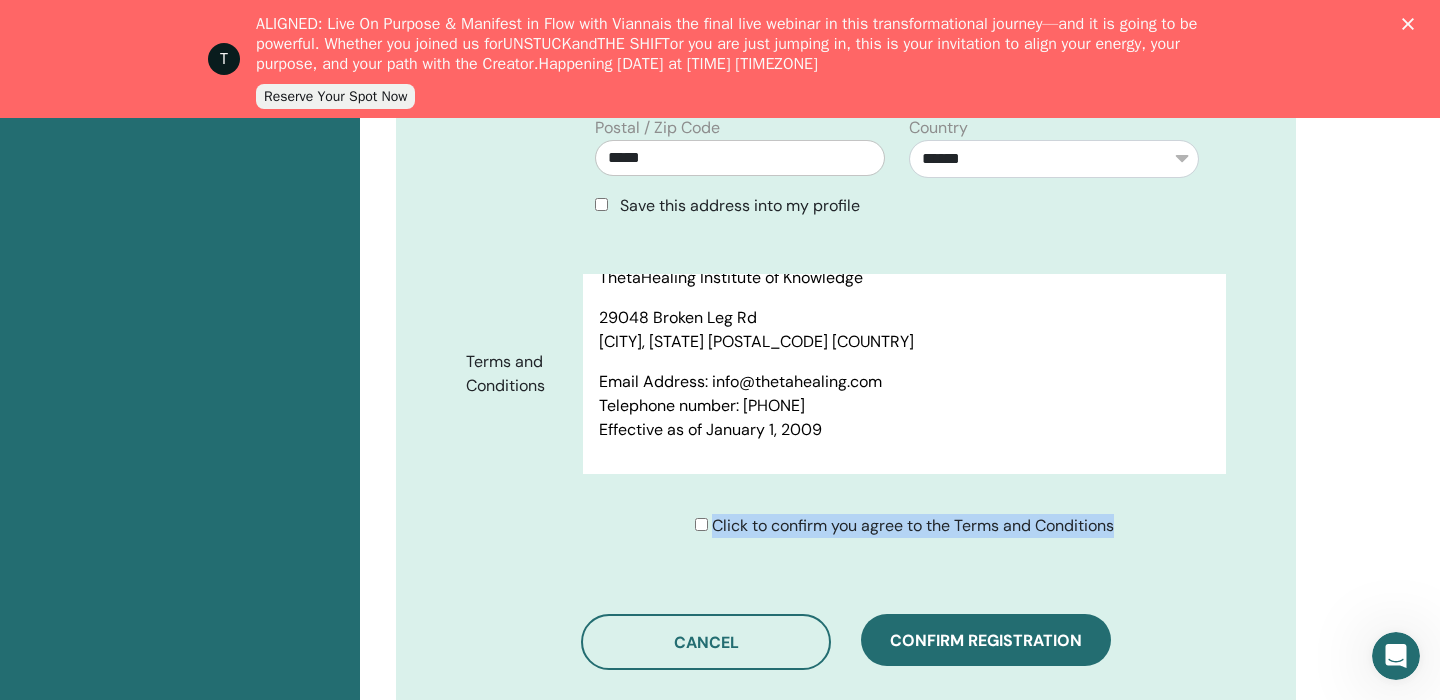 drag, startPoint x: 711, startPoint y: 524, endPoint x: 1146, endPoint y: 529, distance: 435.02875 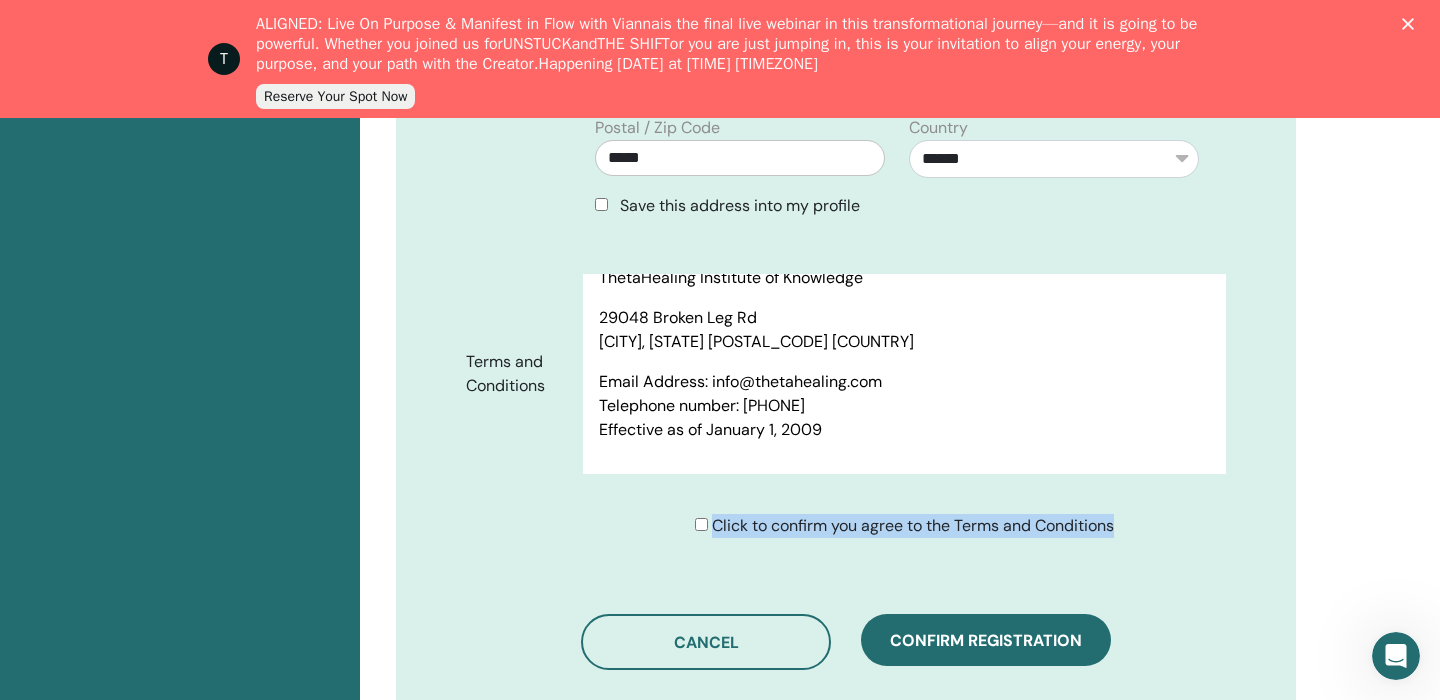 copy on "Click to confirm you agree to the Terms and Conditions" 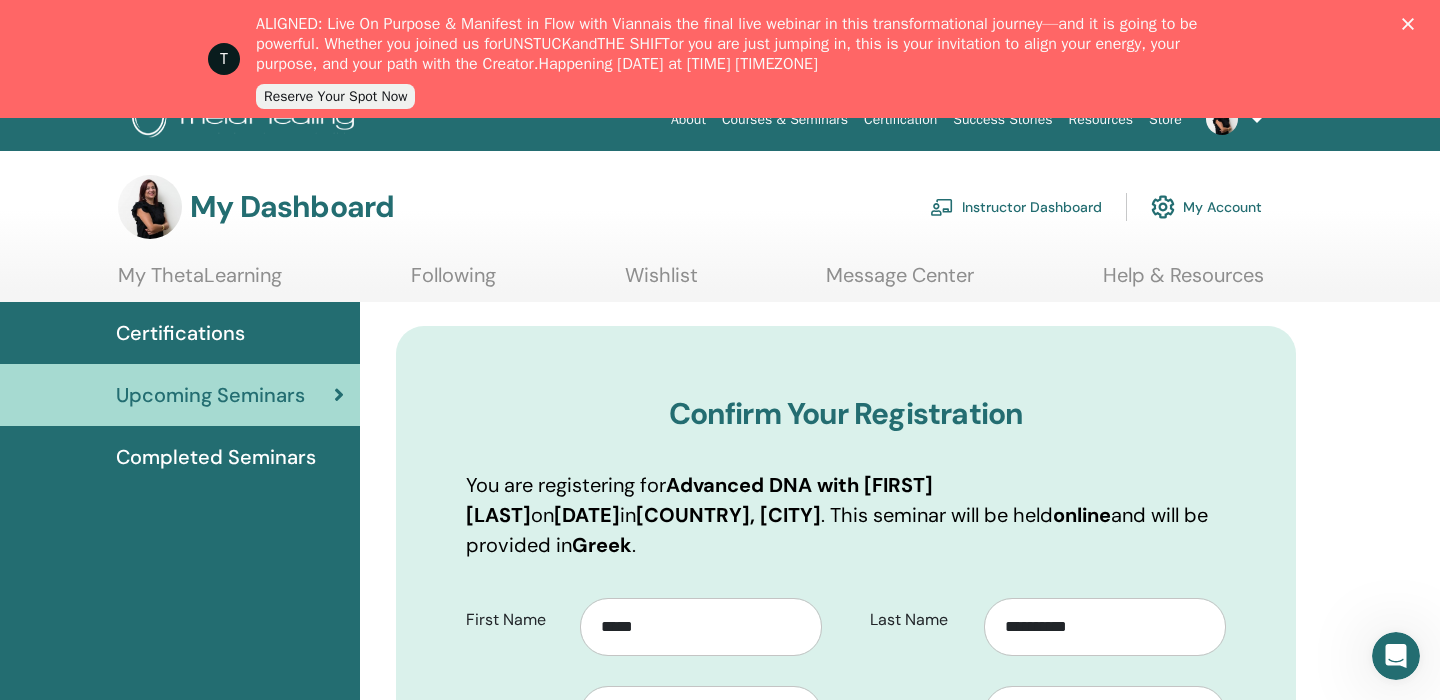 scroll, scrollTop: 0, scrollLeft: 0, axis: both 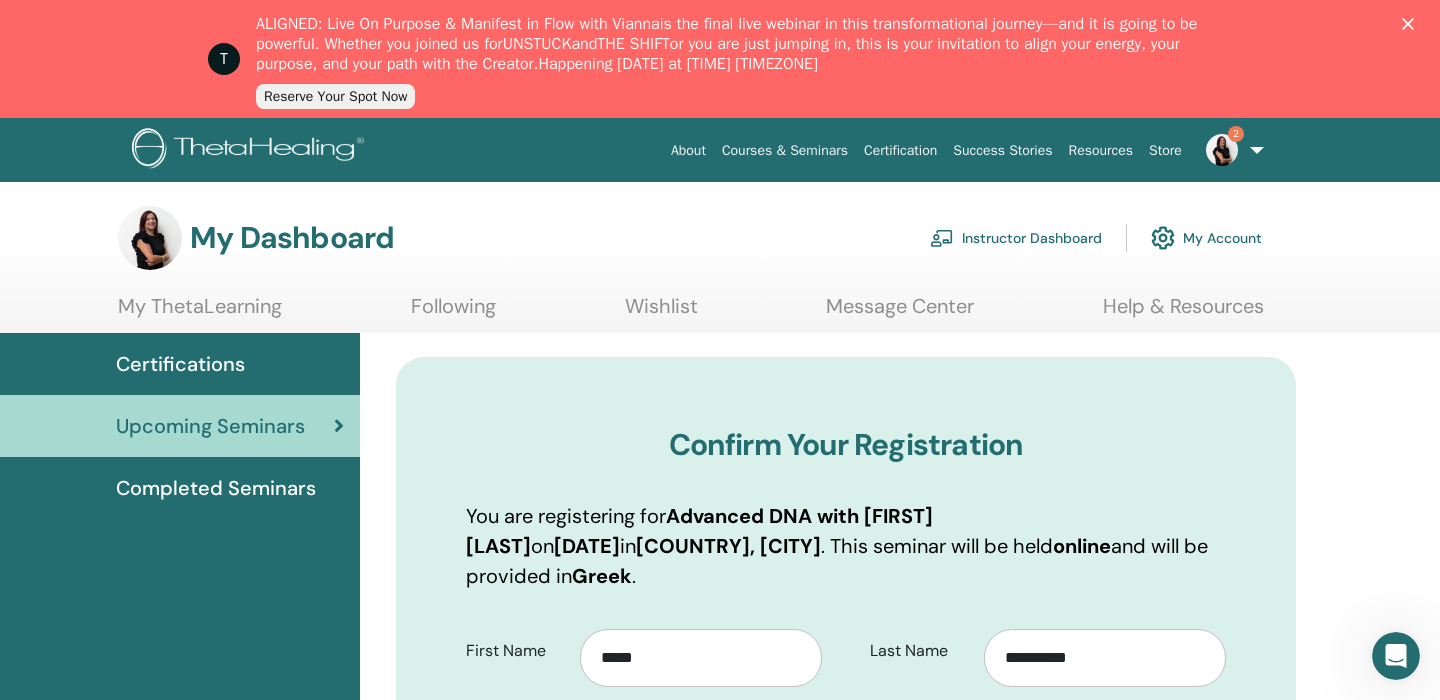 click on "Instructor Dashboard" at bounding box center (1016, 238) 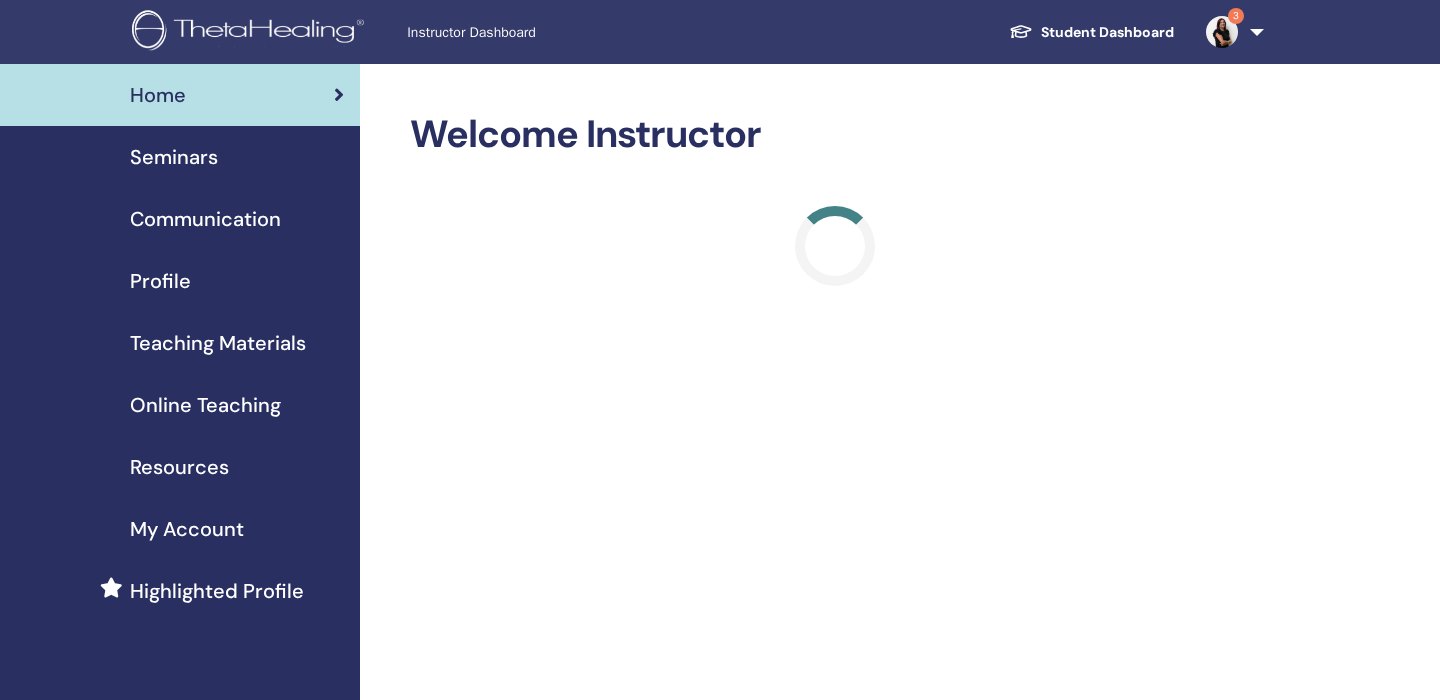scroll, scrollTop: 0, scrollLeft: 0, axis: both 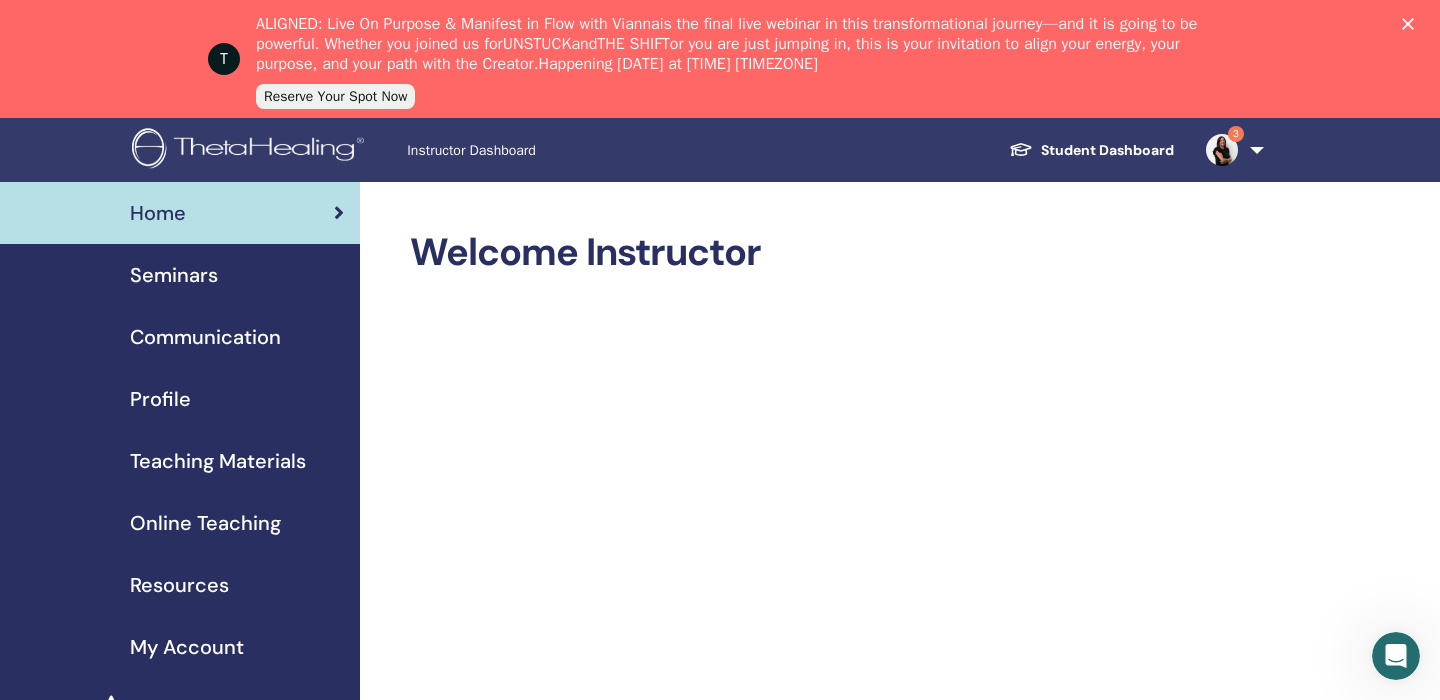 click at bounding box center [1222, 150] 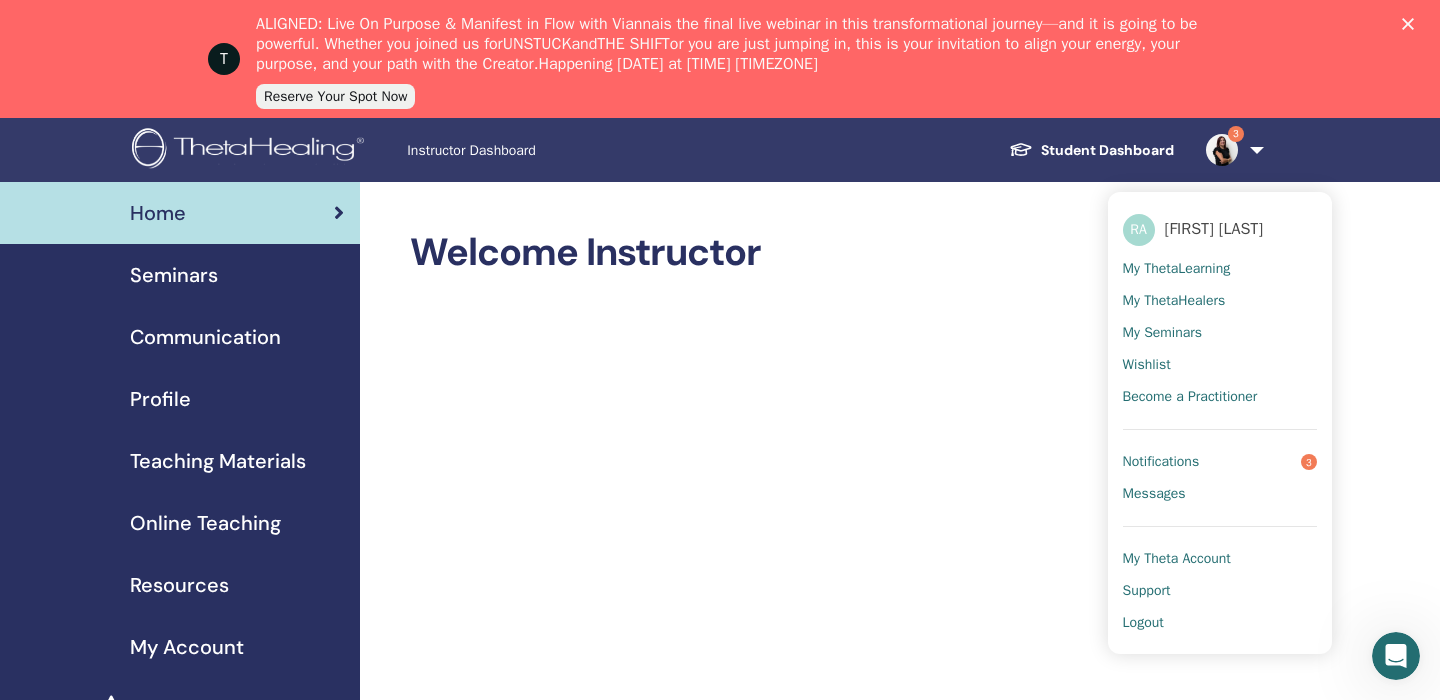 click on "Notifications" at bounding box center [1161, 462] 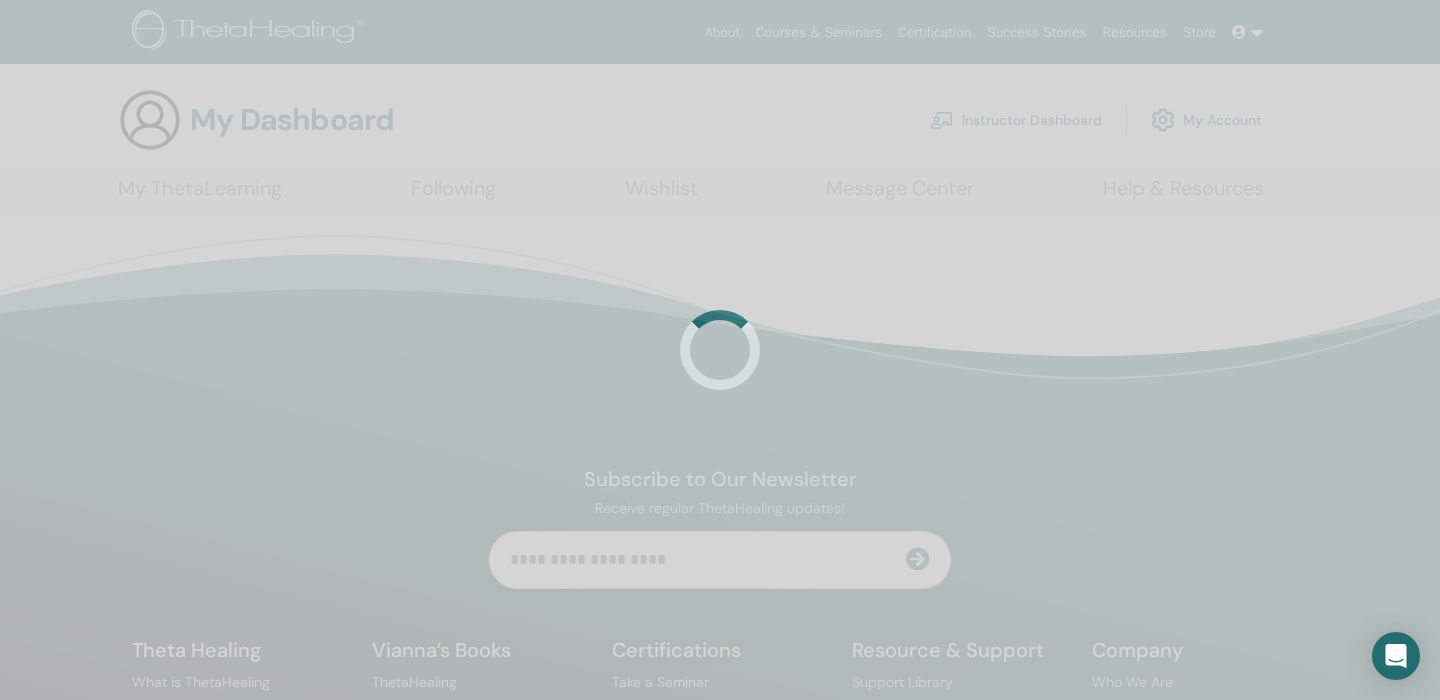 scroll, scrollTop: 0, scrollLeft: 0, axis: both 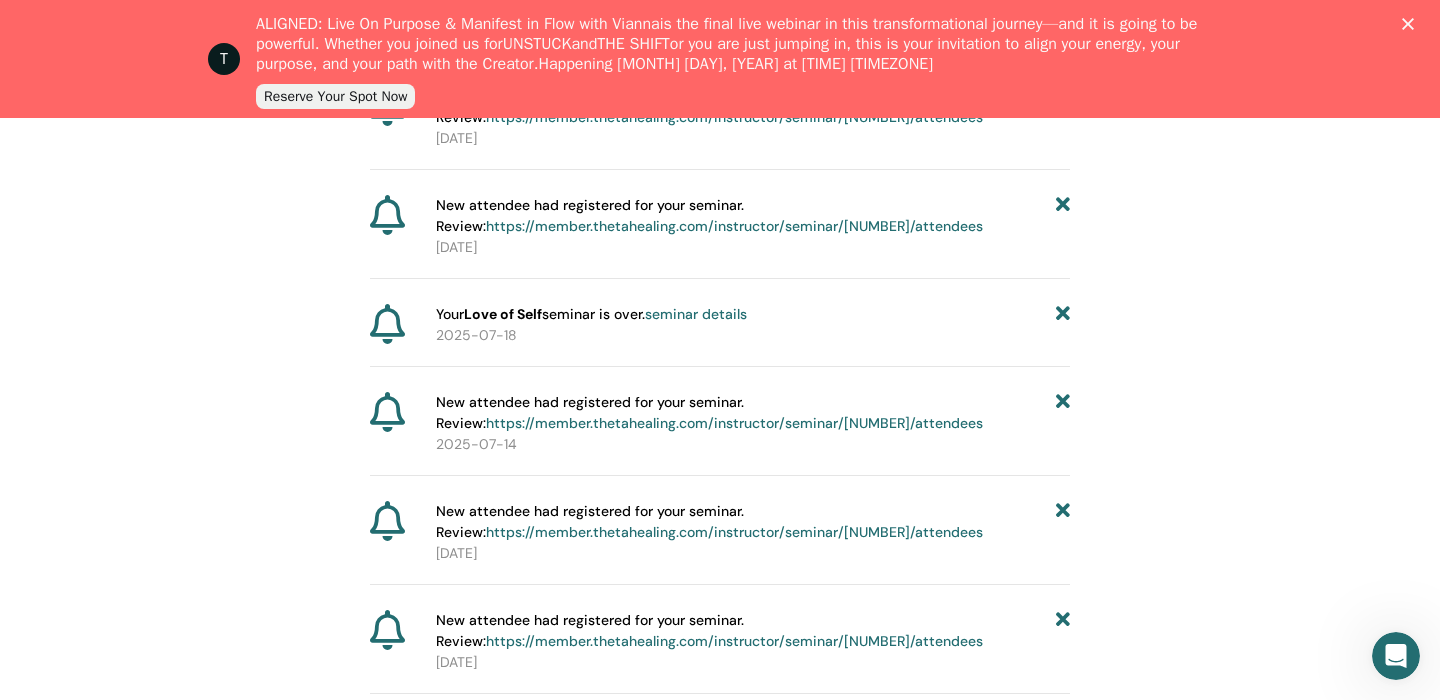 click at bounding box center [1063, 314] 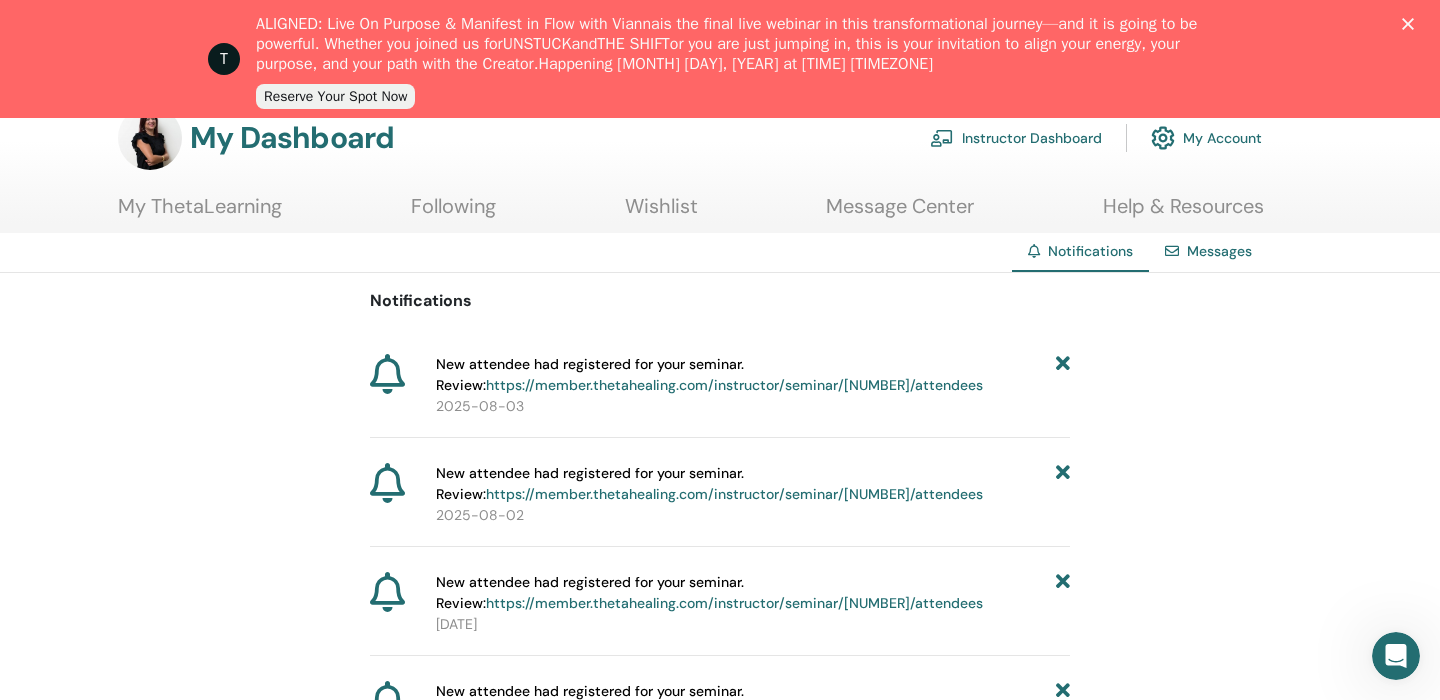 scroll, scrollTop: 110, scrollLeft: 0, axis: vertical 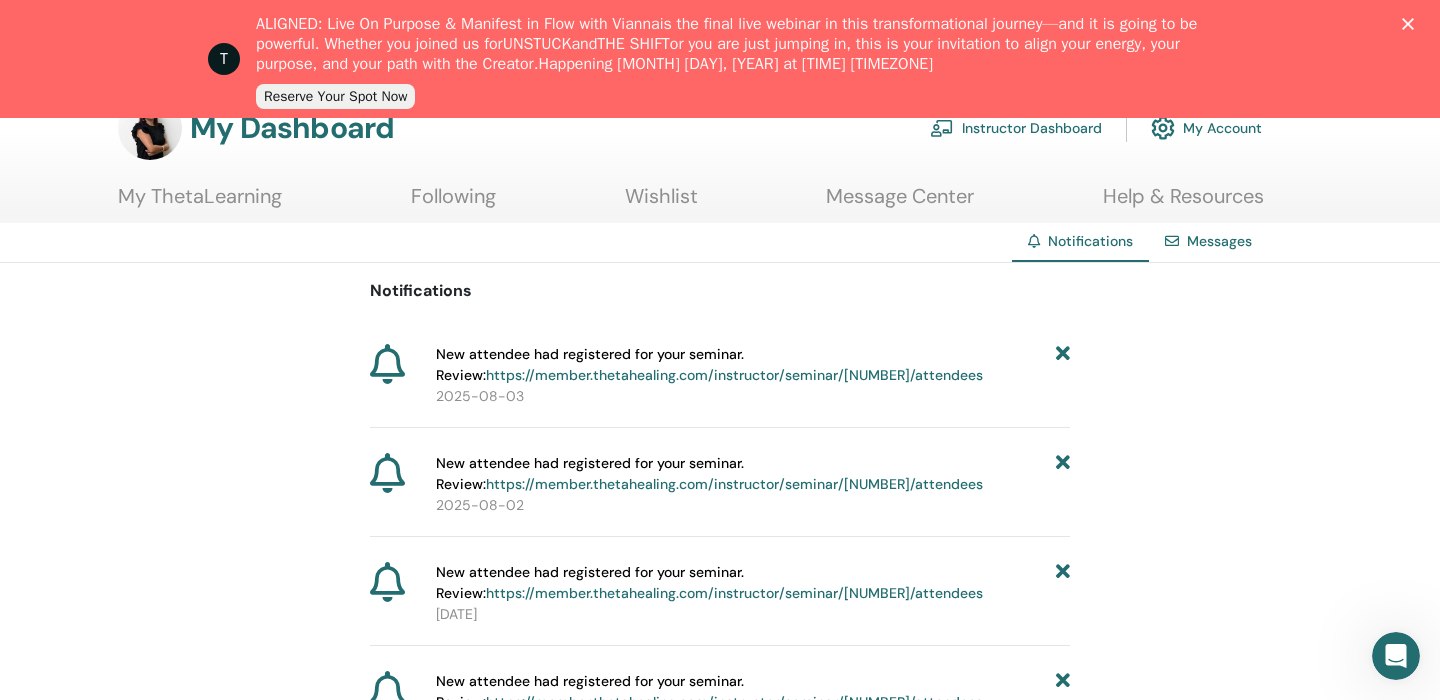 click on "https://member.thetahealing.com/instructor/seminar/370385/attendees" at bounding box center [734, 375] 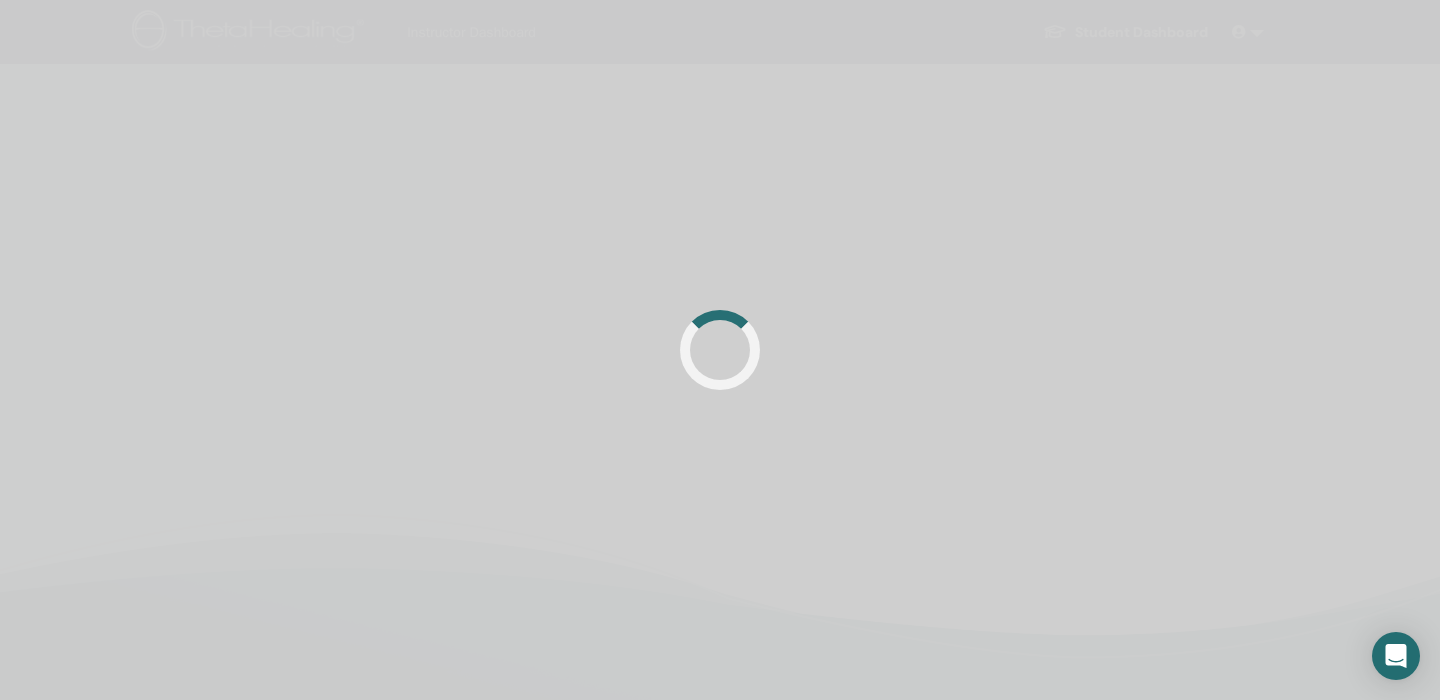 scroll, scrollTop: 0, scrollLeft: 0, axis: both 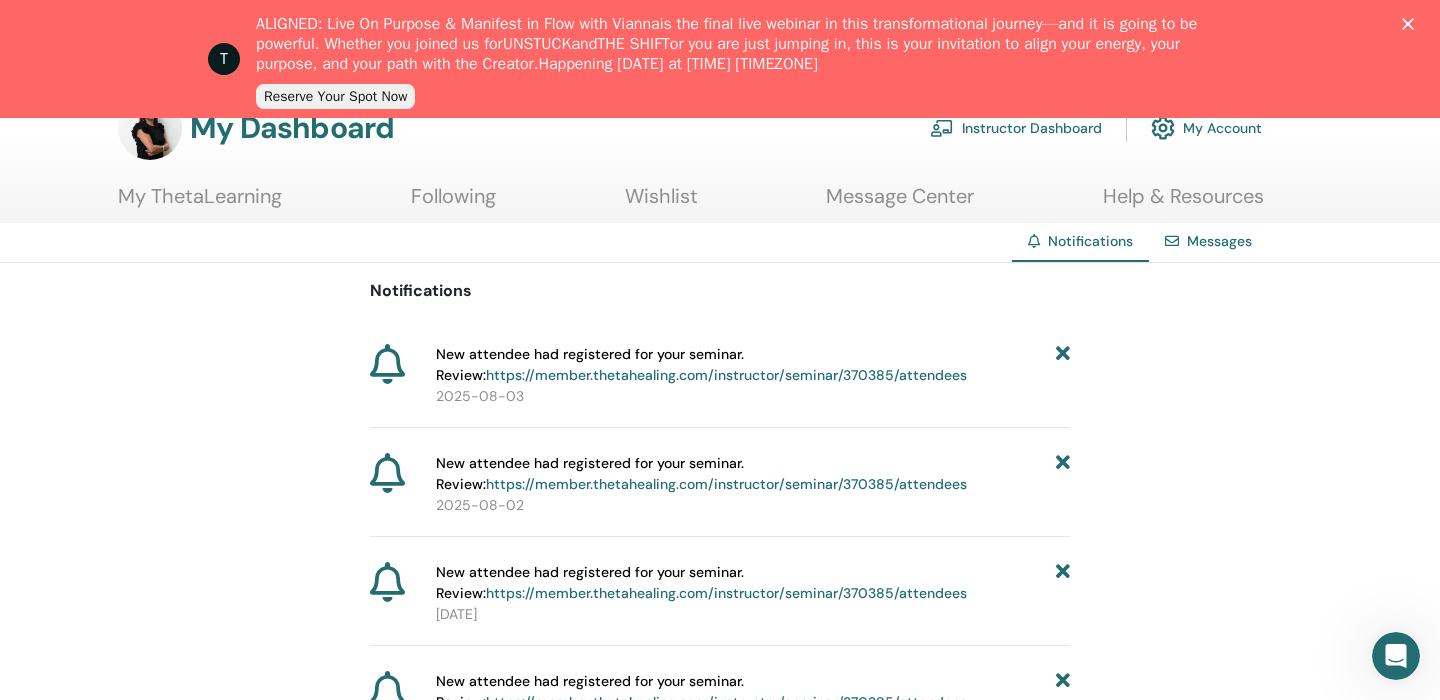 click at bounding box center [1063, 365] 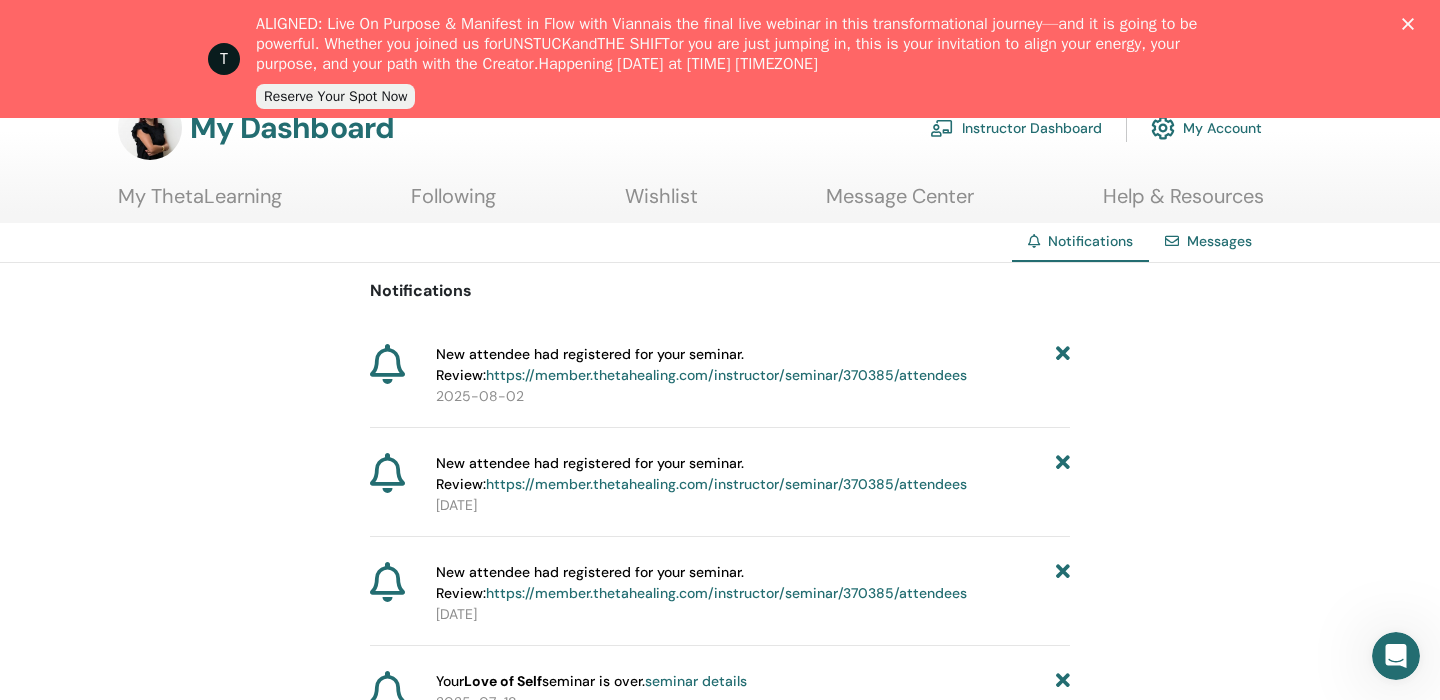 click at bounding box center [1063, 365] 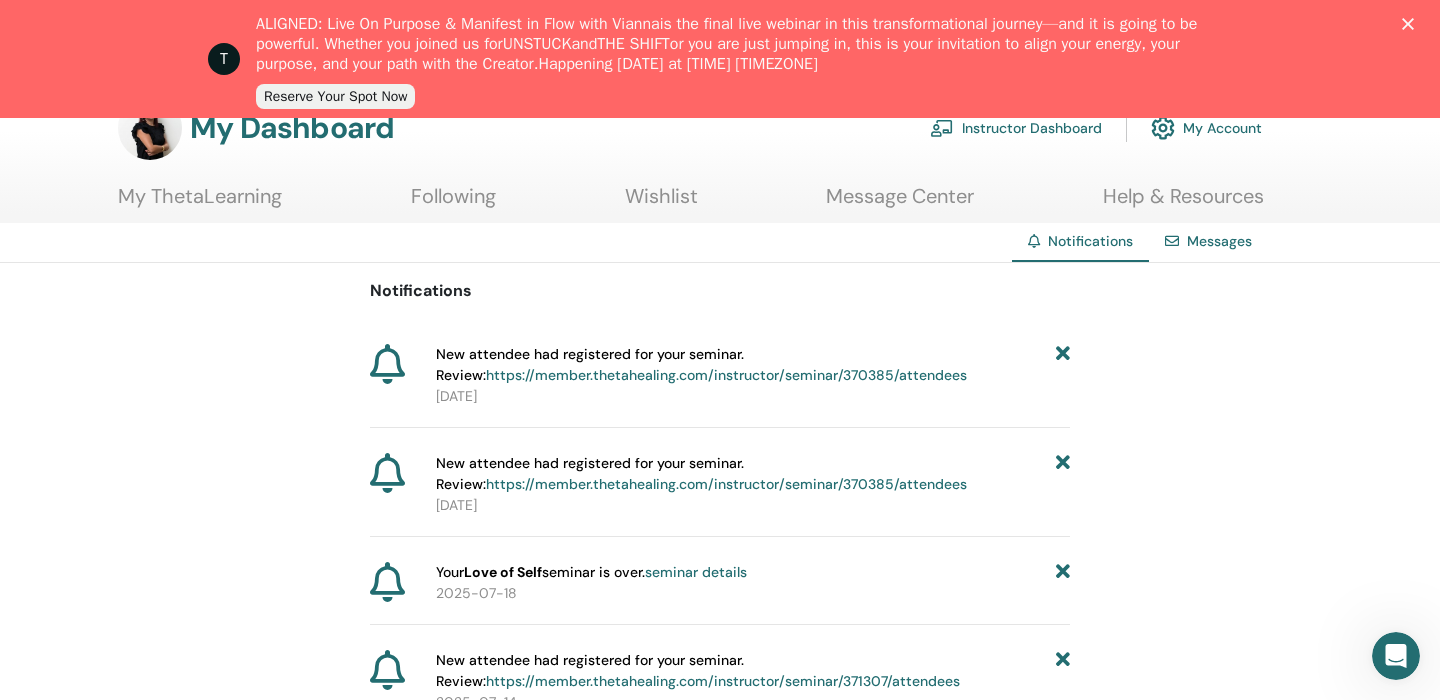 click at bounding box center [1063, 365] 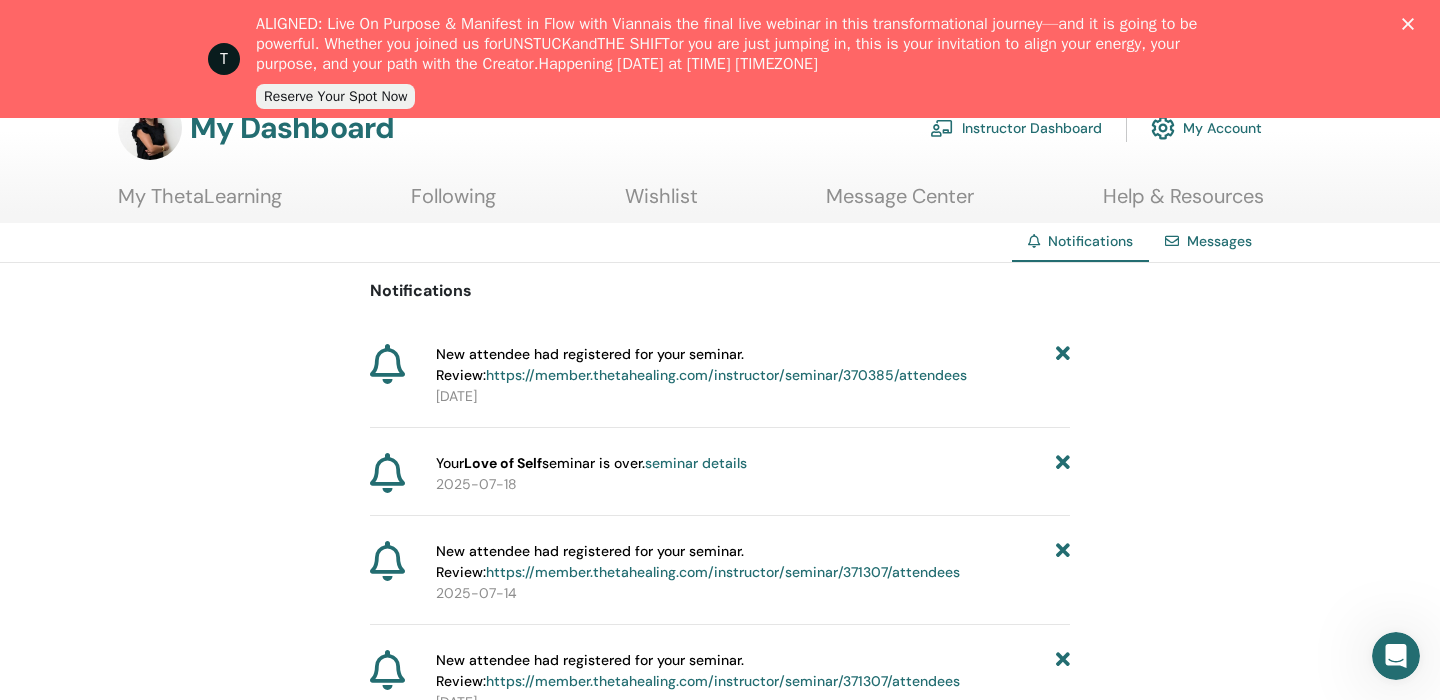 click at bounding box center (1063, 365) 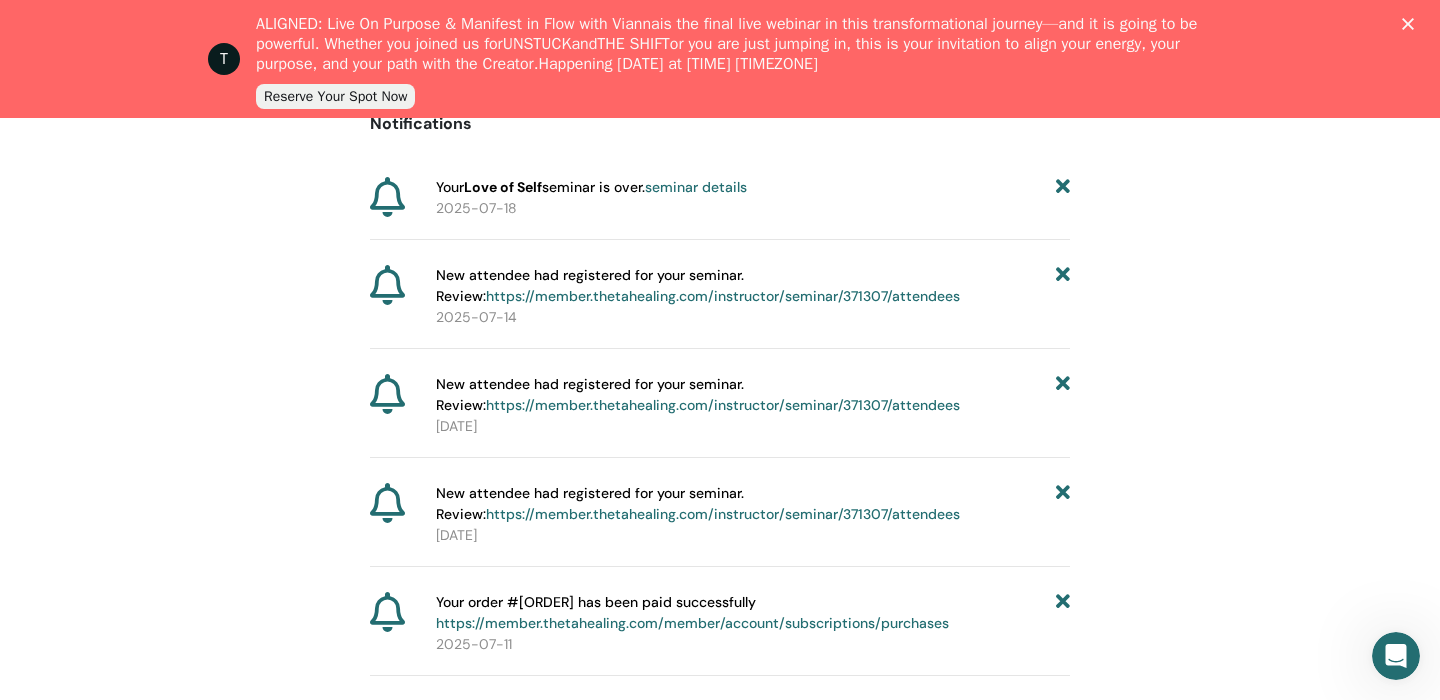 scroll, scrollTop: 319, scrollLeft: 0, axis: vertical 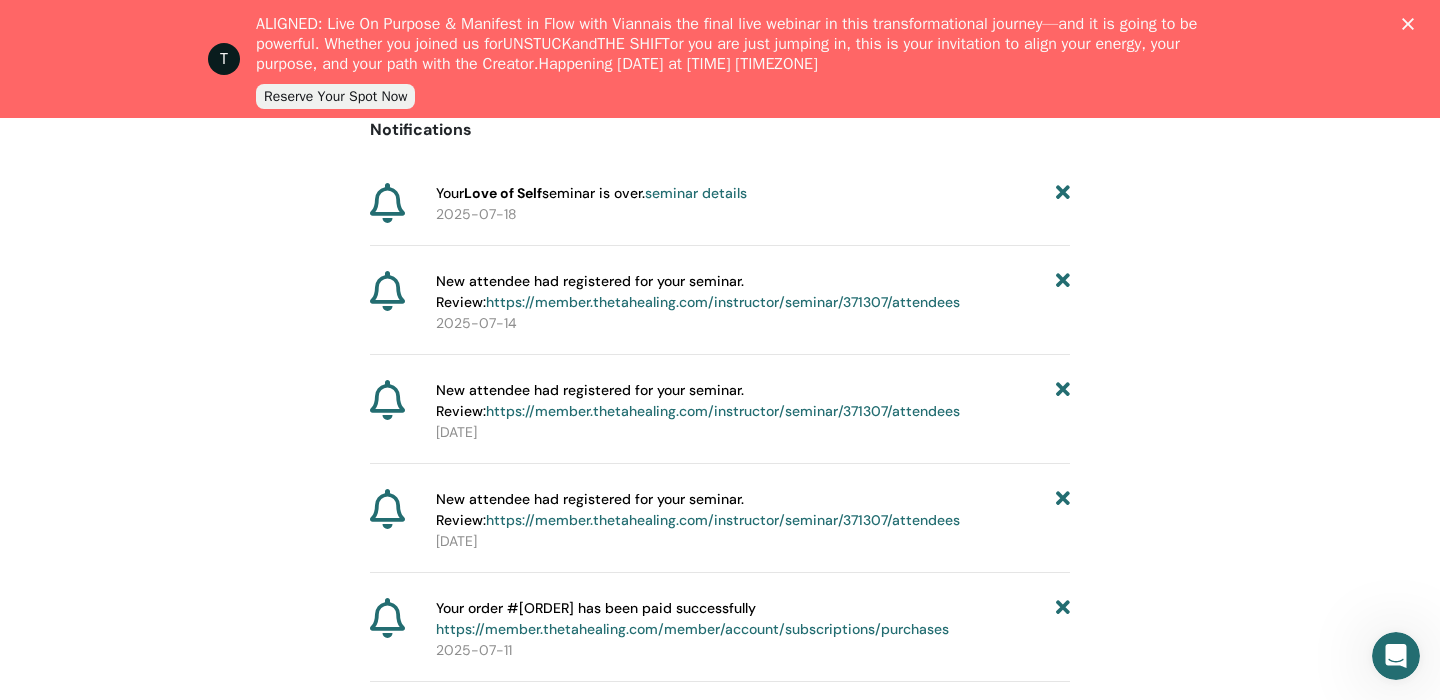 click on "https://member.thetahealing.com/instructor/seminar/371307/attendees" at bounding box center (723, 302) 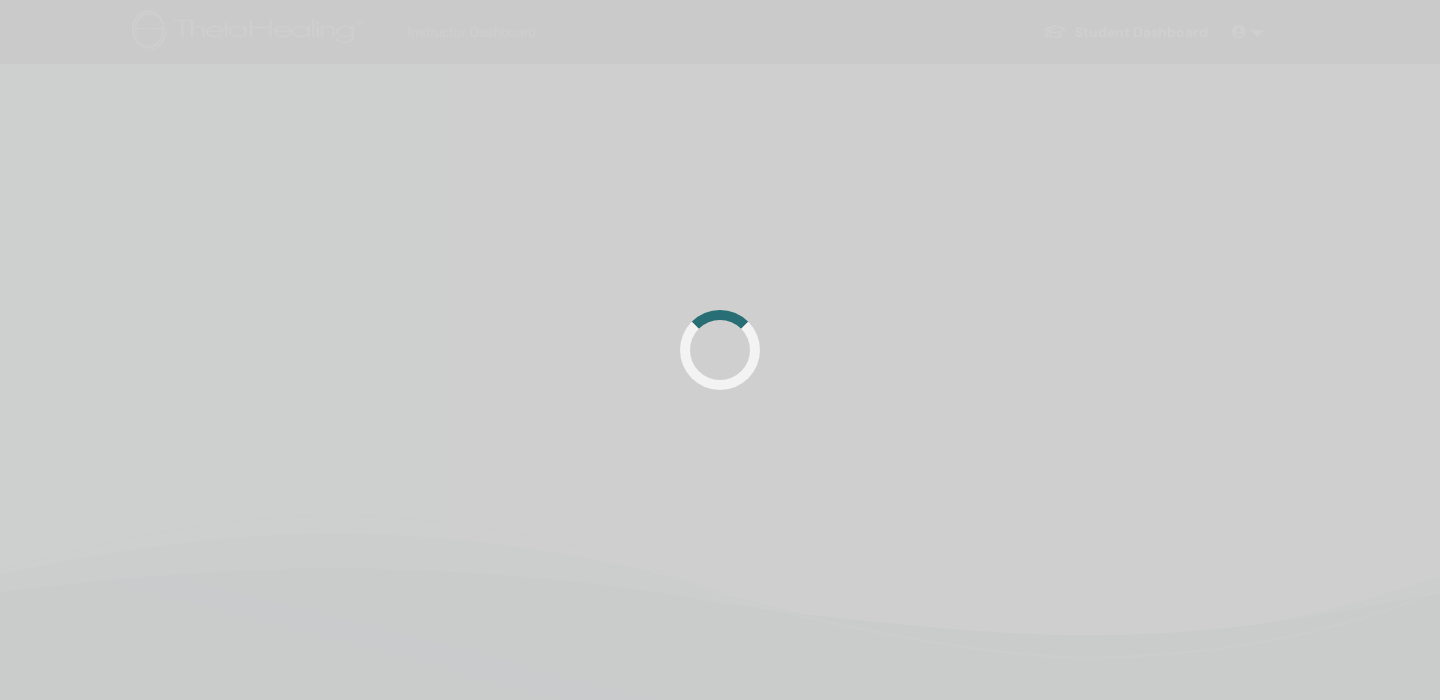 scroll, scrollTop: 0, scrollLeft: 0, axis: both 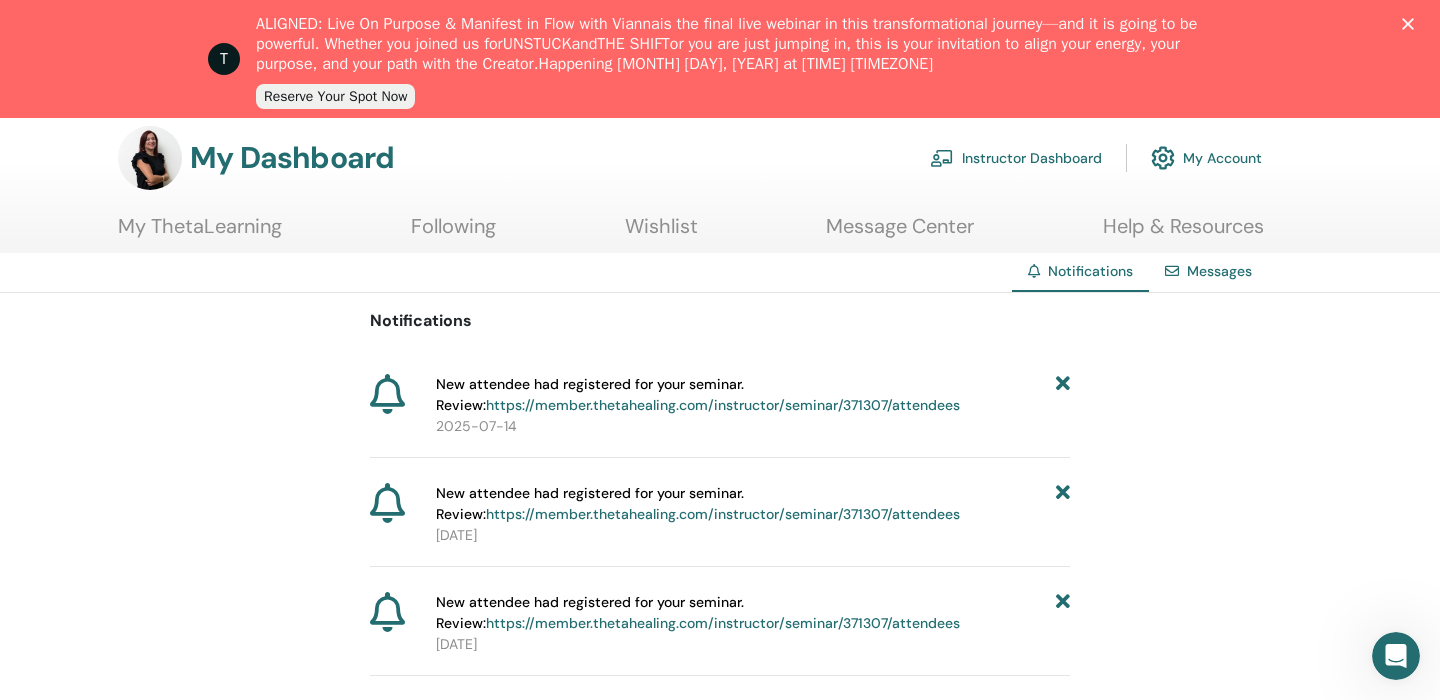 click at bounding box center [1063, 395] 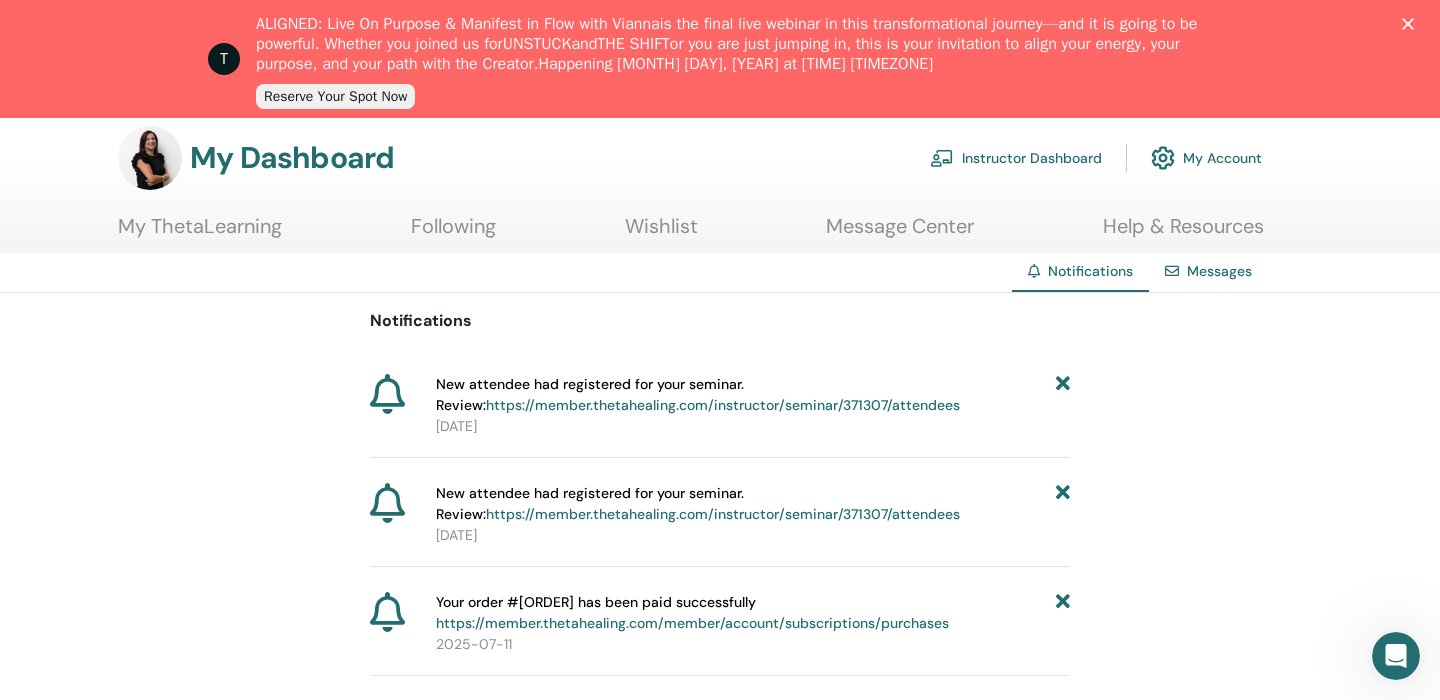 click at bounding box center (1063, 395) 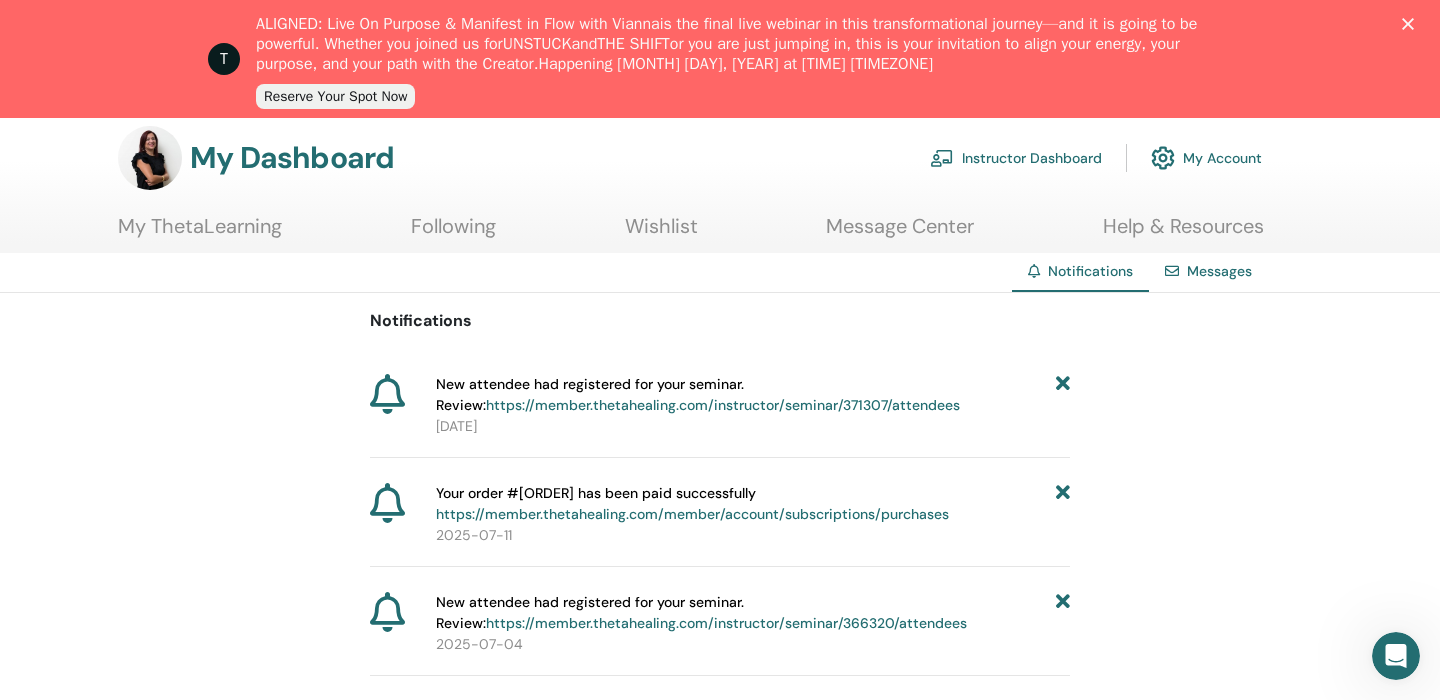 click at bounding box center (1063, 395) 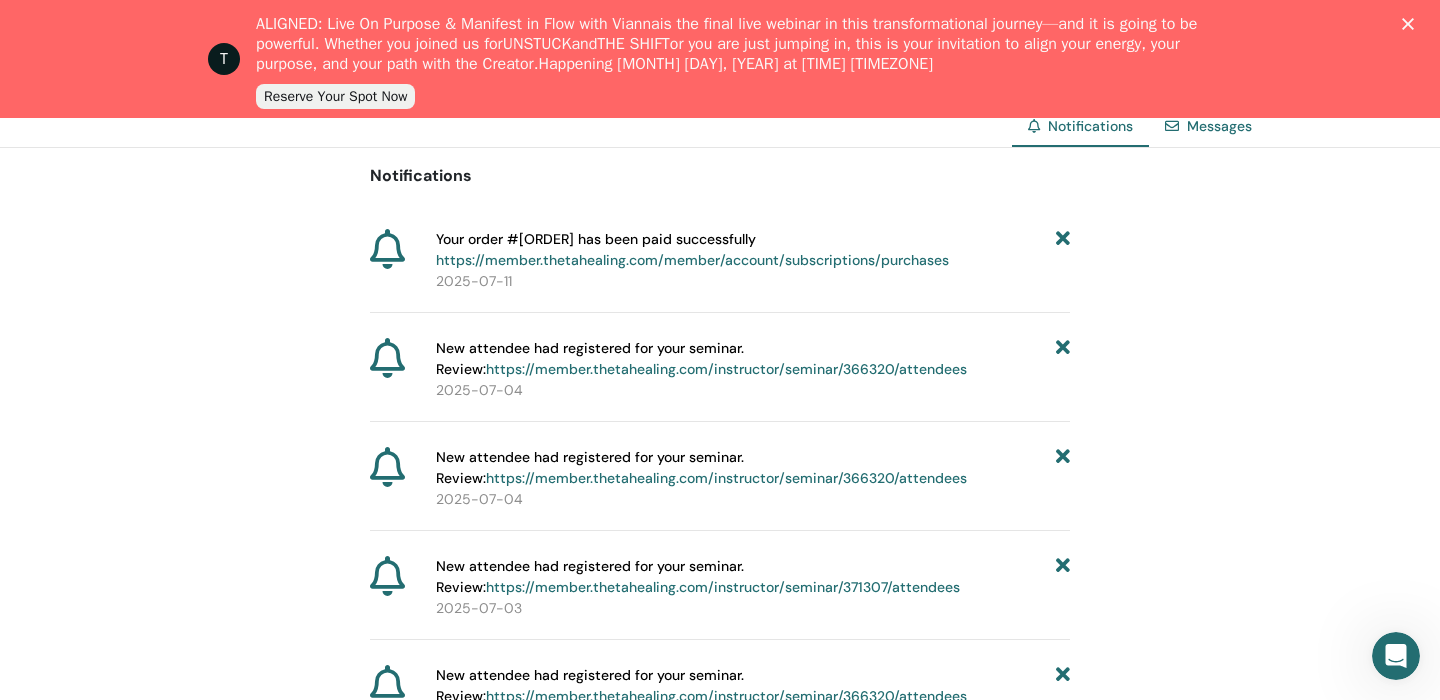 scroll, scrollTop: 318, scrollLeft: 0, axis: vertical 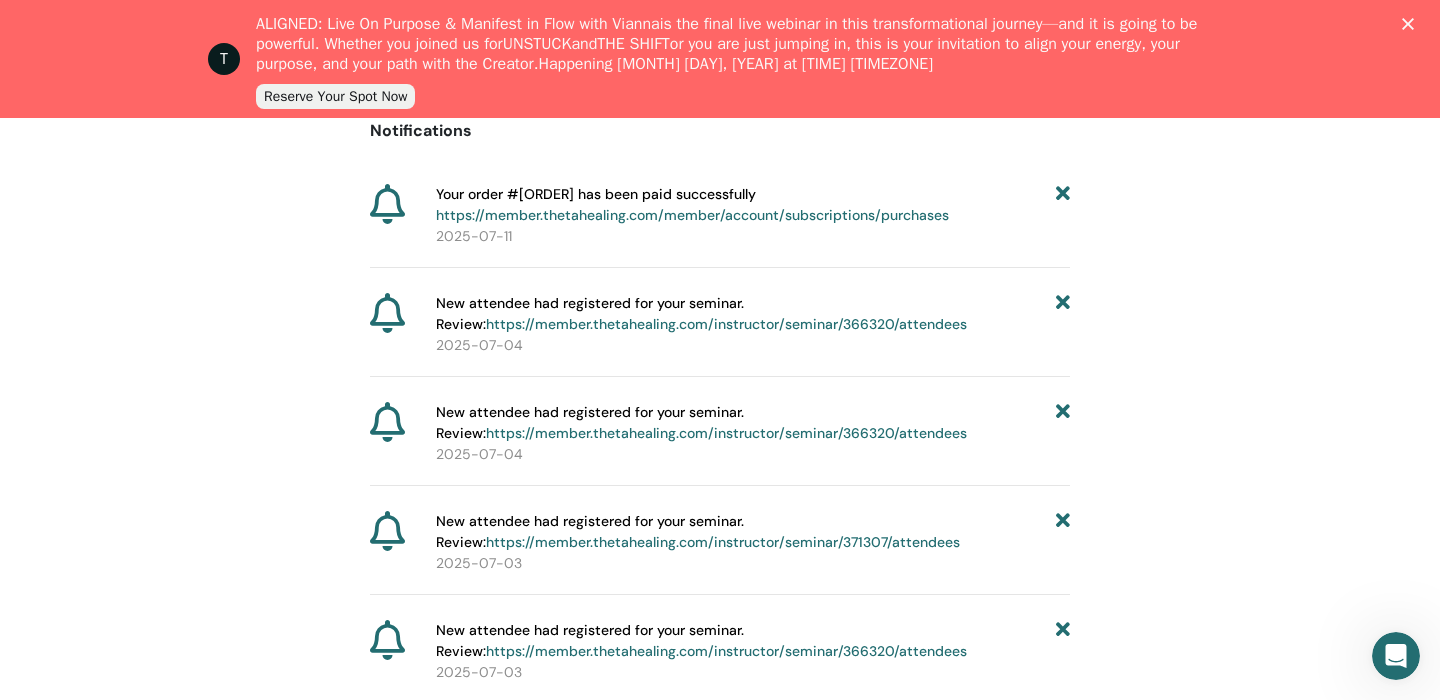 click on "https://member.thetahealing.com/instructor/seminar/366320/attendees" at bounding box center [726, 324] 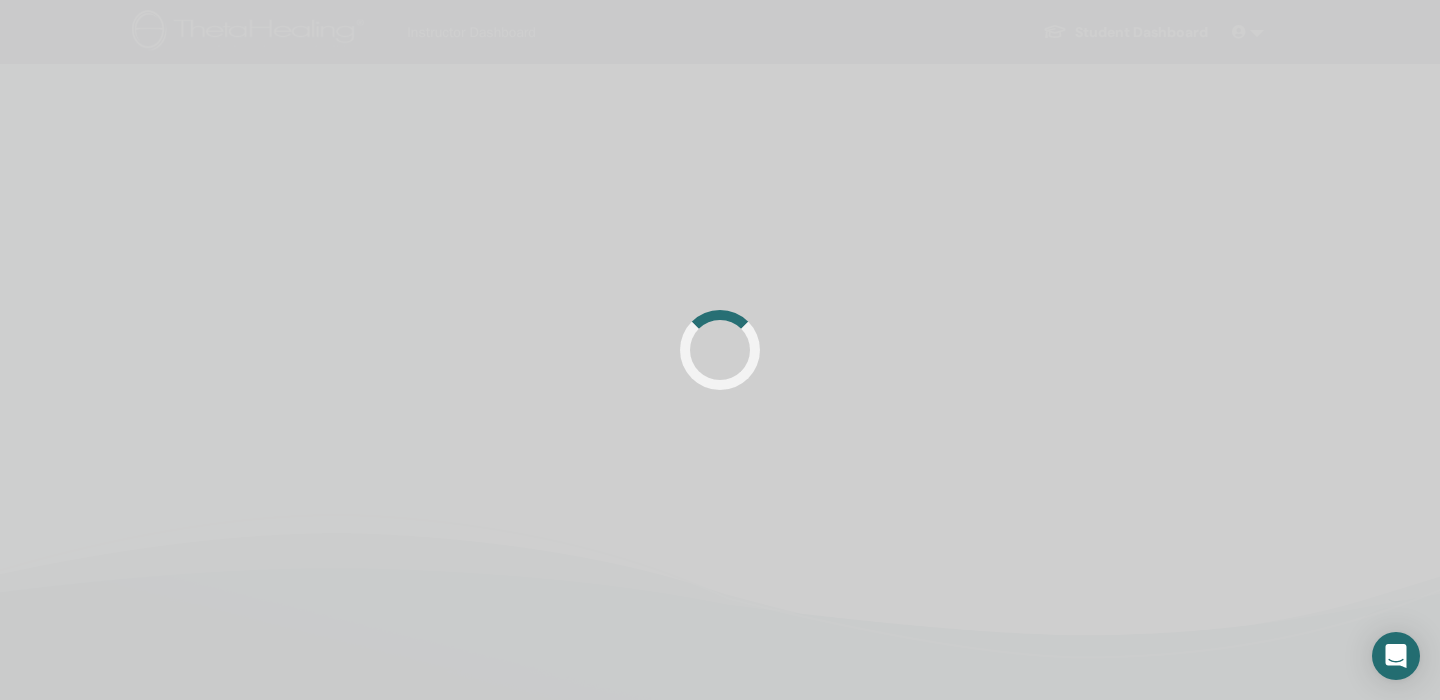 scroll, scrollTop: 0, scrollLeft: 0, axis: both 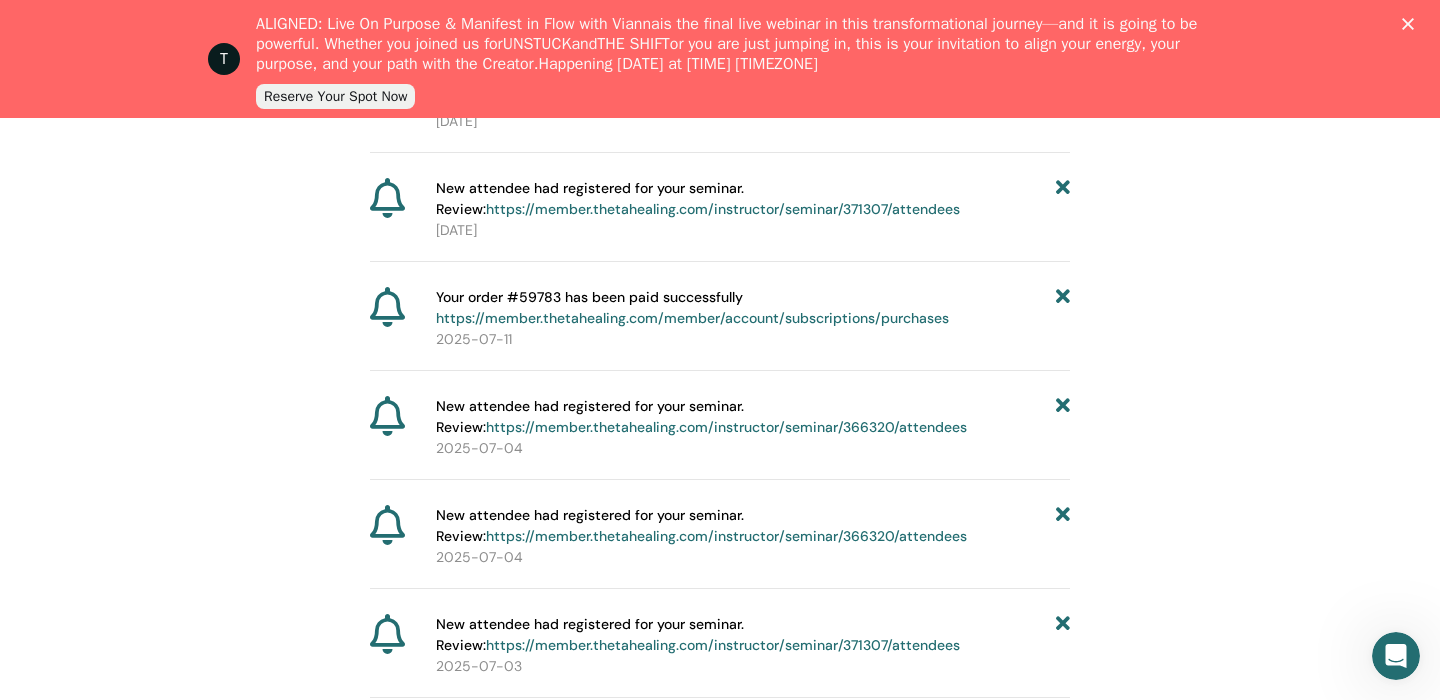click at bounding box center (1063, 417) 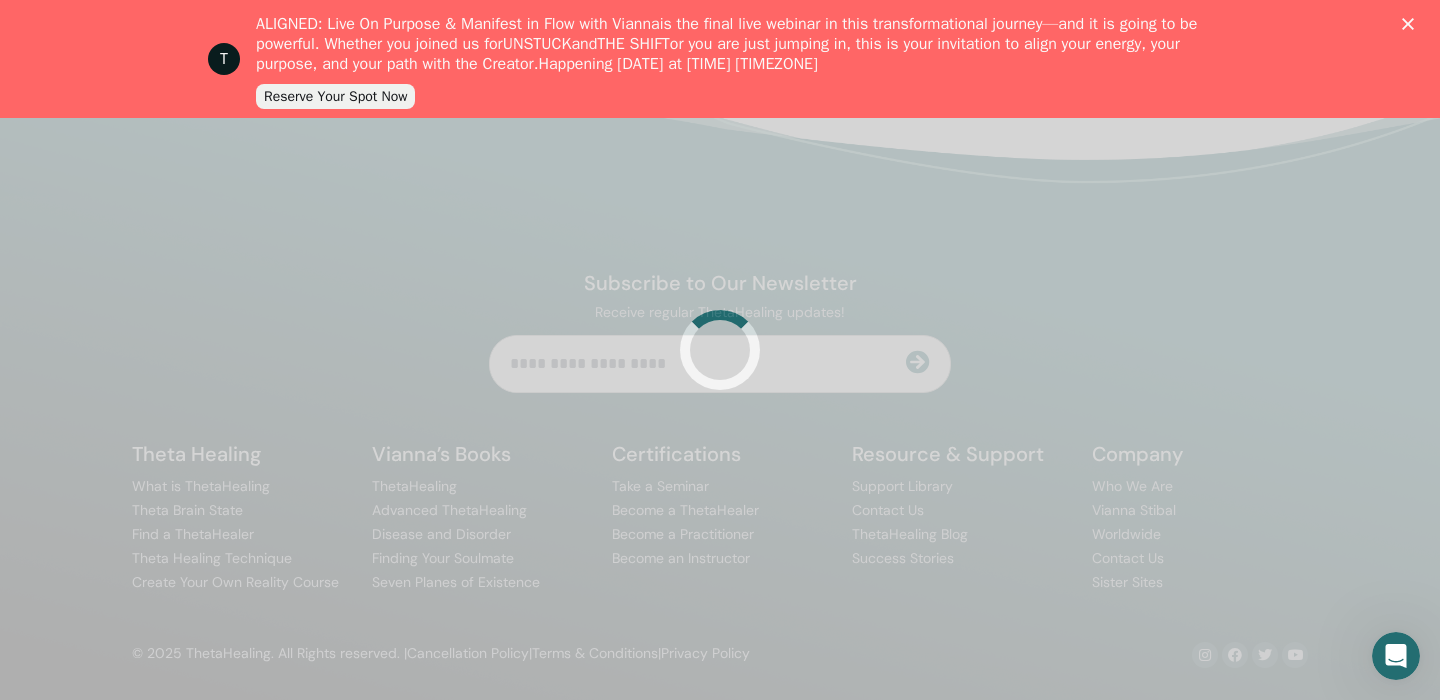 scroll, scrollTop: 542, scrollLeft: 0, axis: vertical 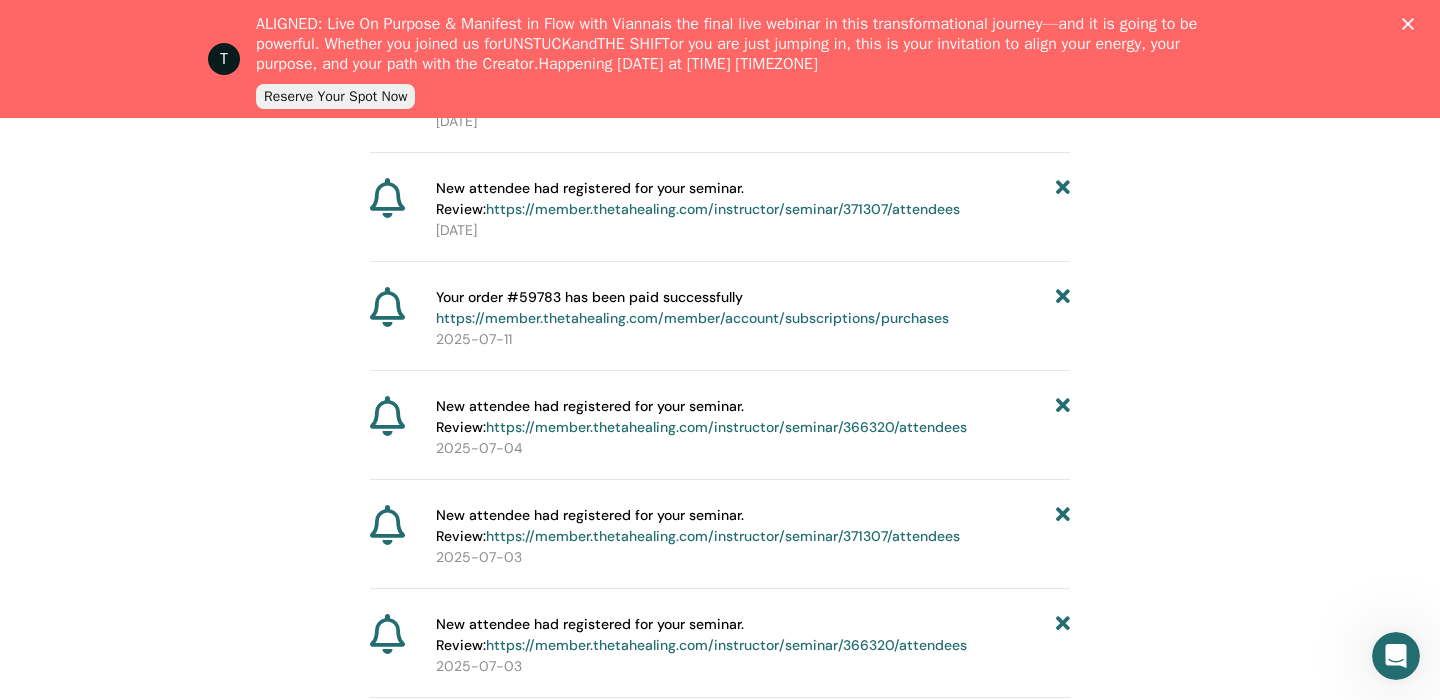 click at bounding box center [1063, 417] 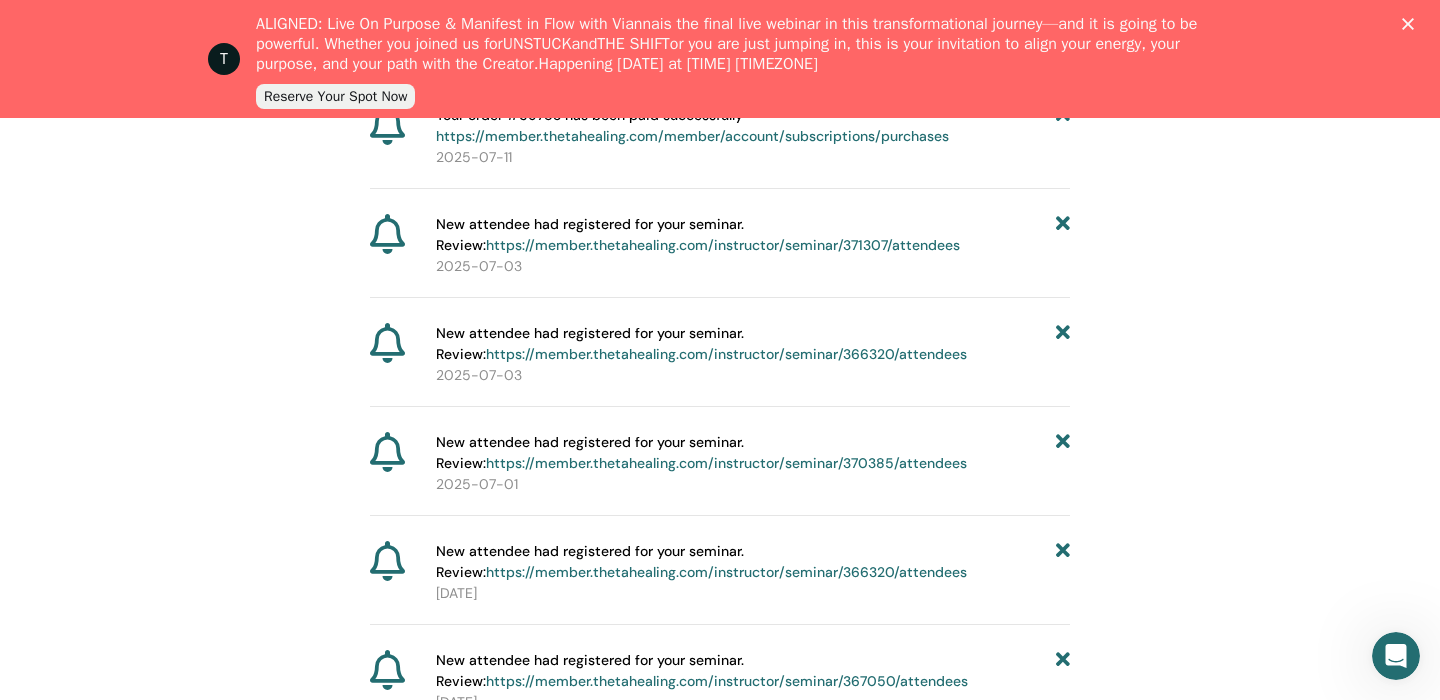 scroll, scrollTop: 728, scrollLeft: 0, axis: vertical 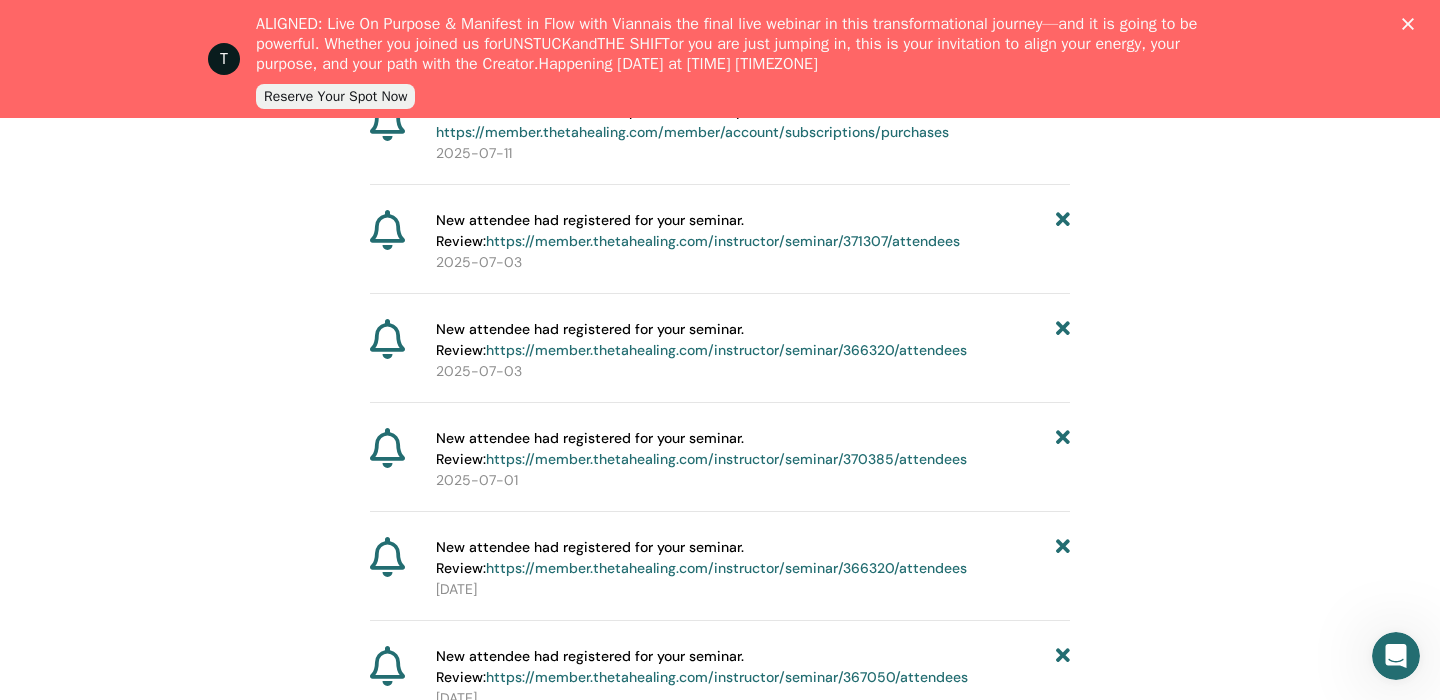 click at bounding box center [1063, 340] 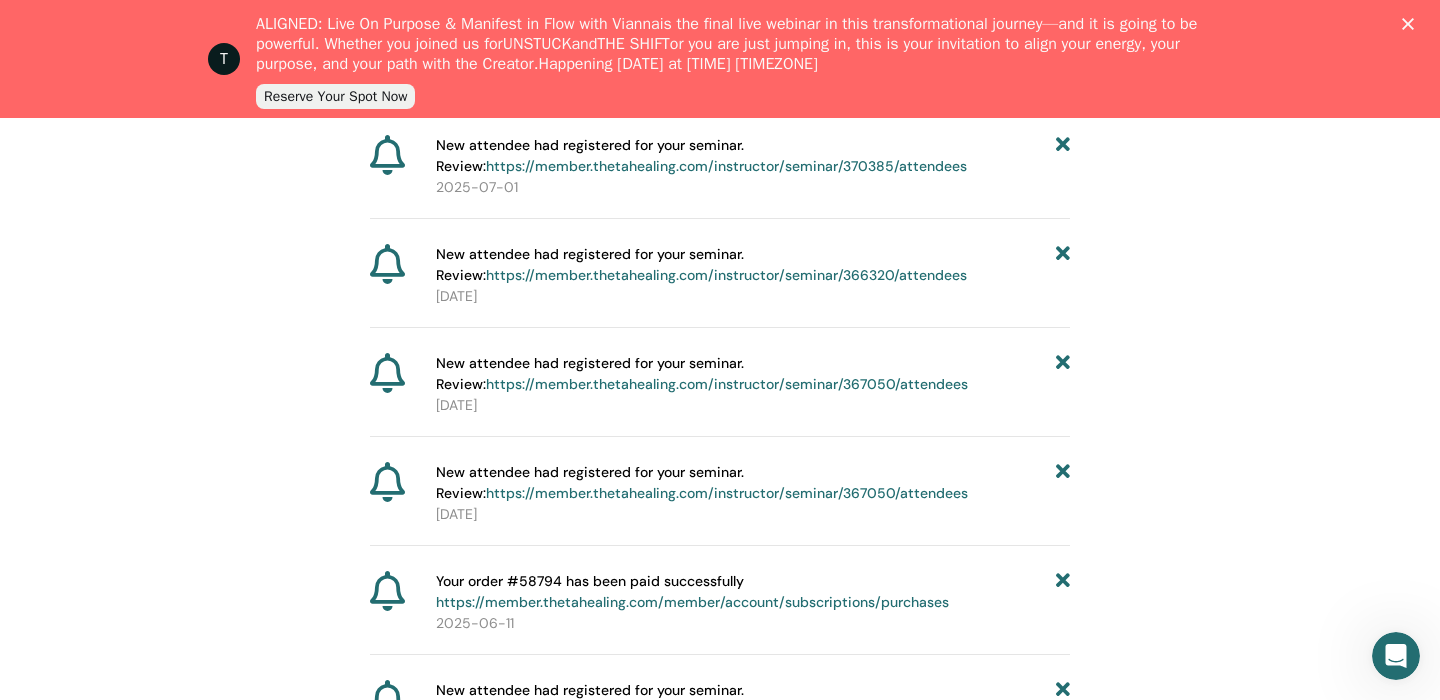 scroll, scrollTop: 920, scrollLeft: 0, axis: vertical 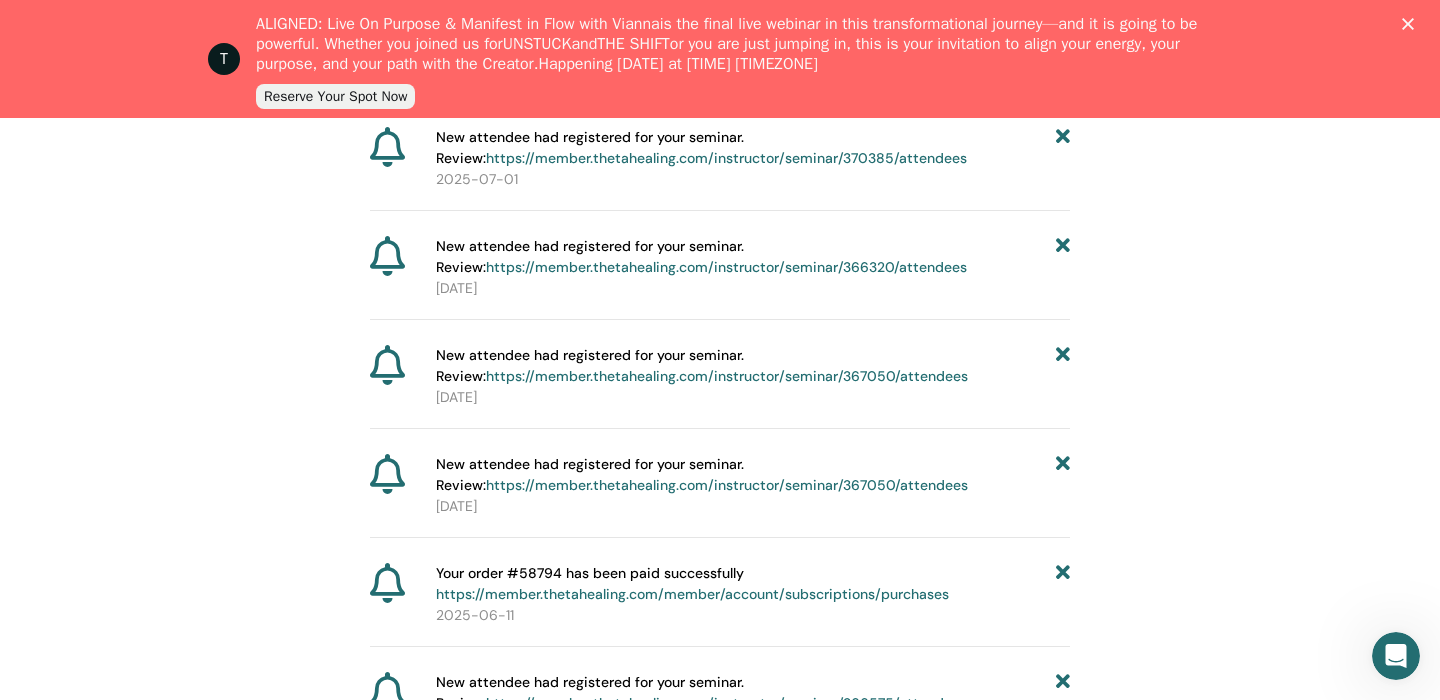 click at bounding box center [1063, 257] 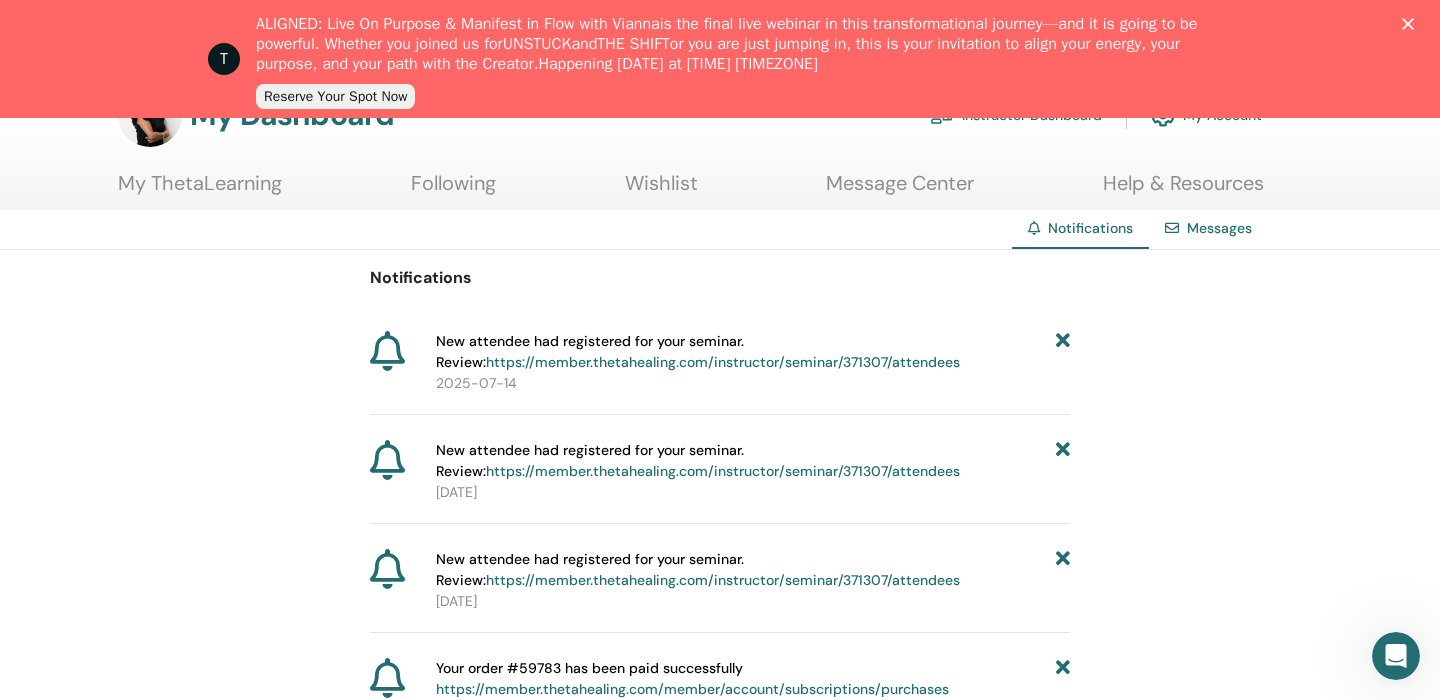 scroll, scrollTop: 0, scrollLeft: 0, axis: both 